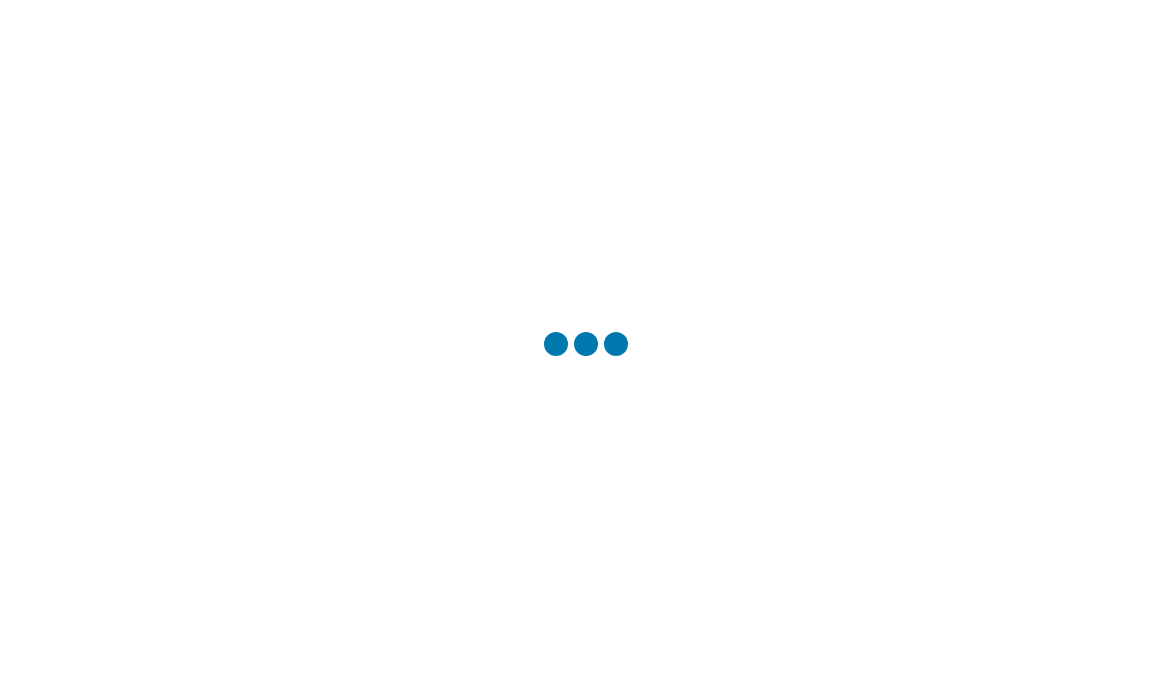 scroll, scrollTop: 0, scrollLeft: 0, axis: both 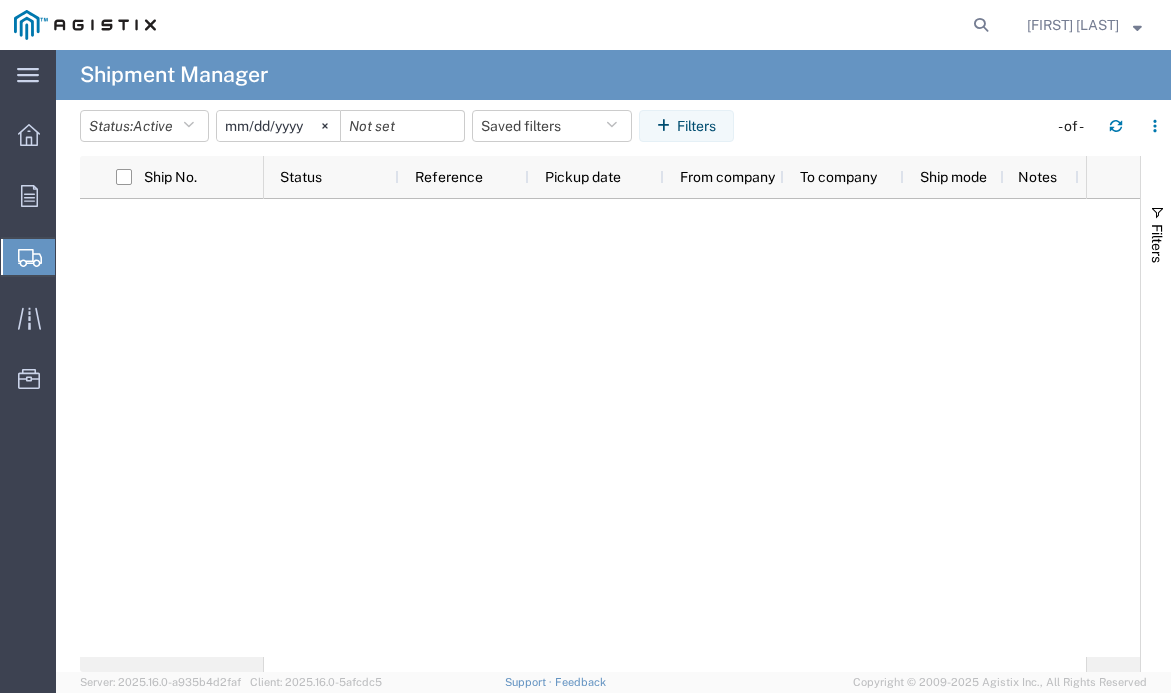 drag, startPoint x: 114, startPoint y: 324, endPoint x: 216, endPoint y: 303, distance: 104.13933 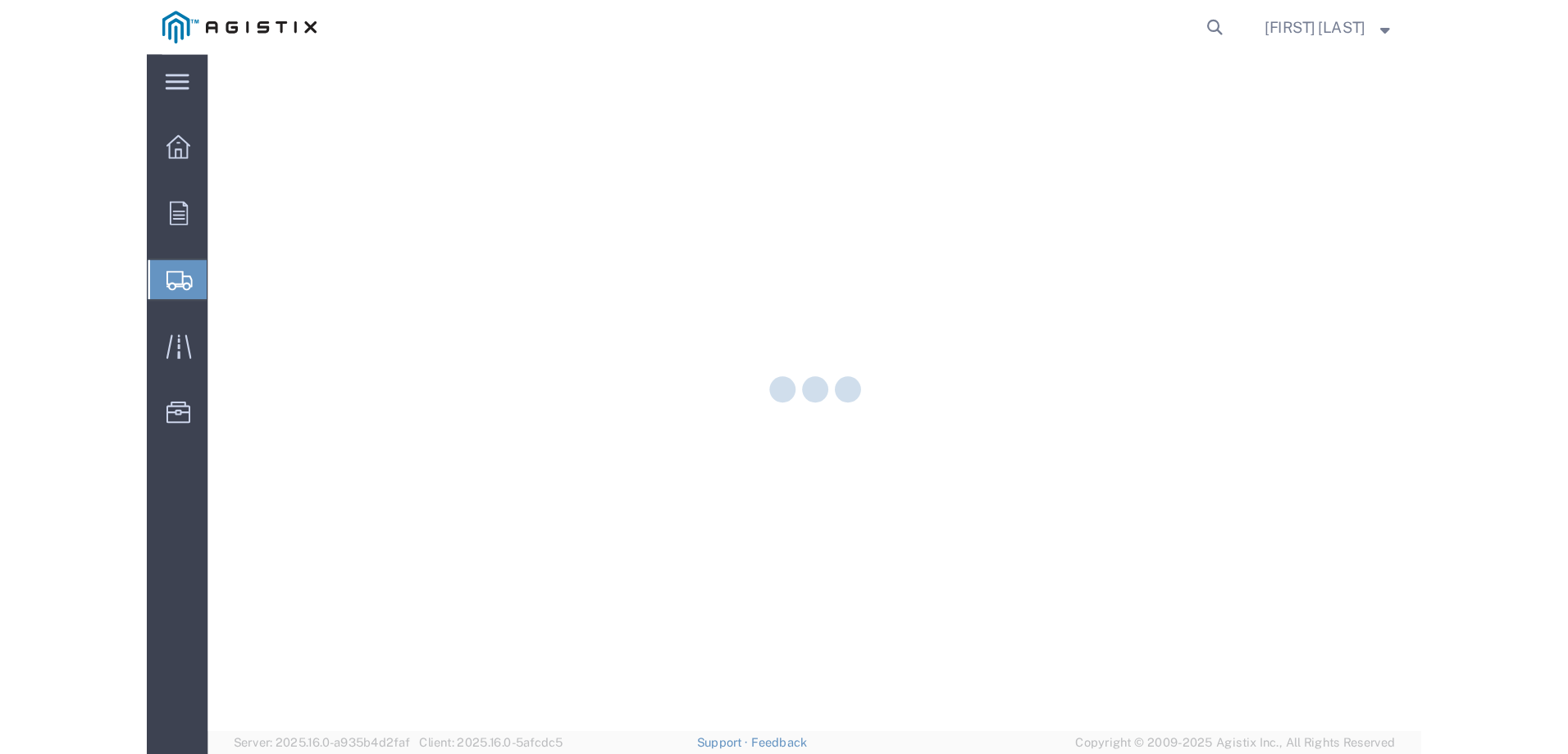 scroll, scrollTop: 0, scrollLeft: 0, axis: both 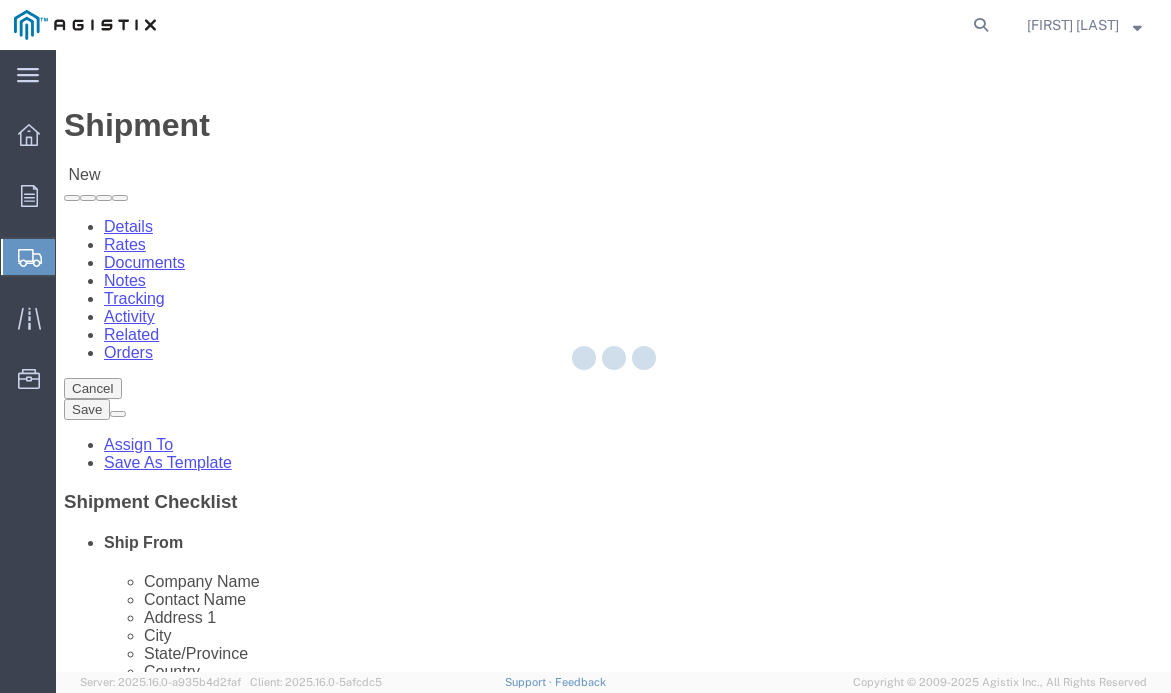 select 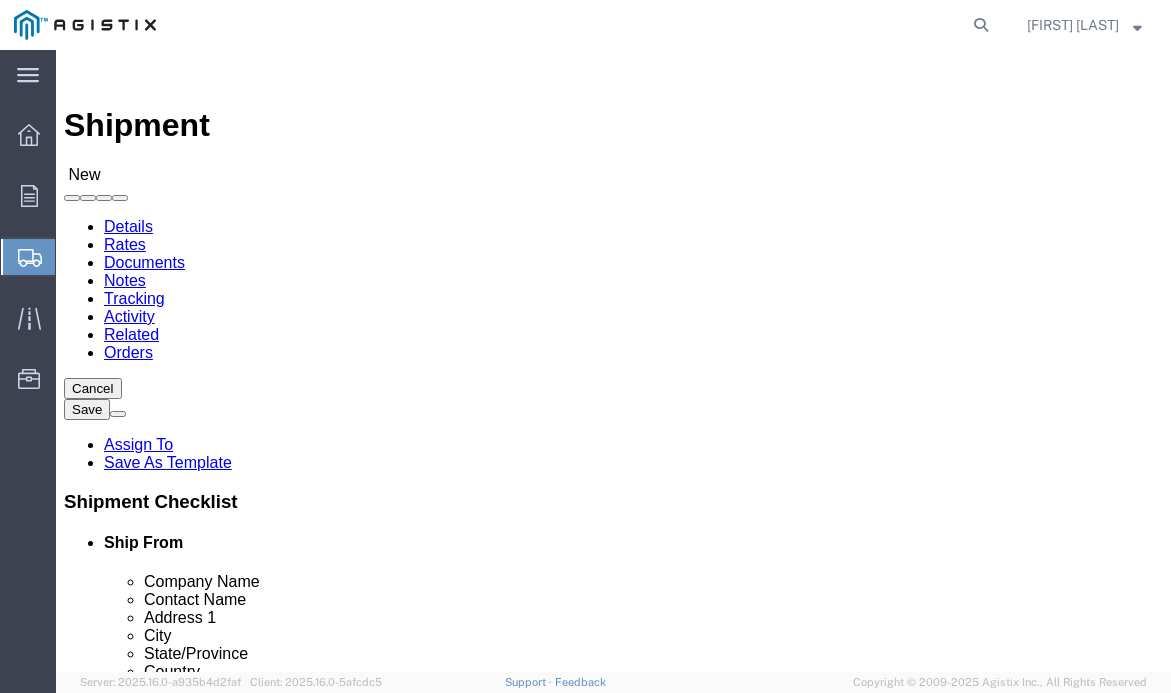 click on "Select Lamons Gasket PG&E" 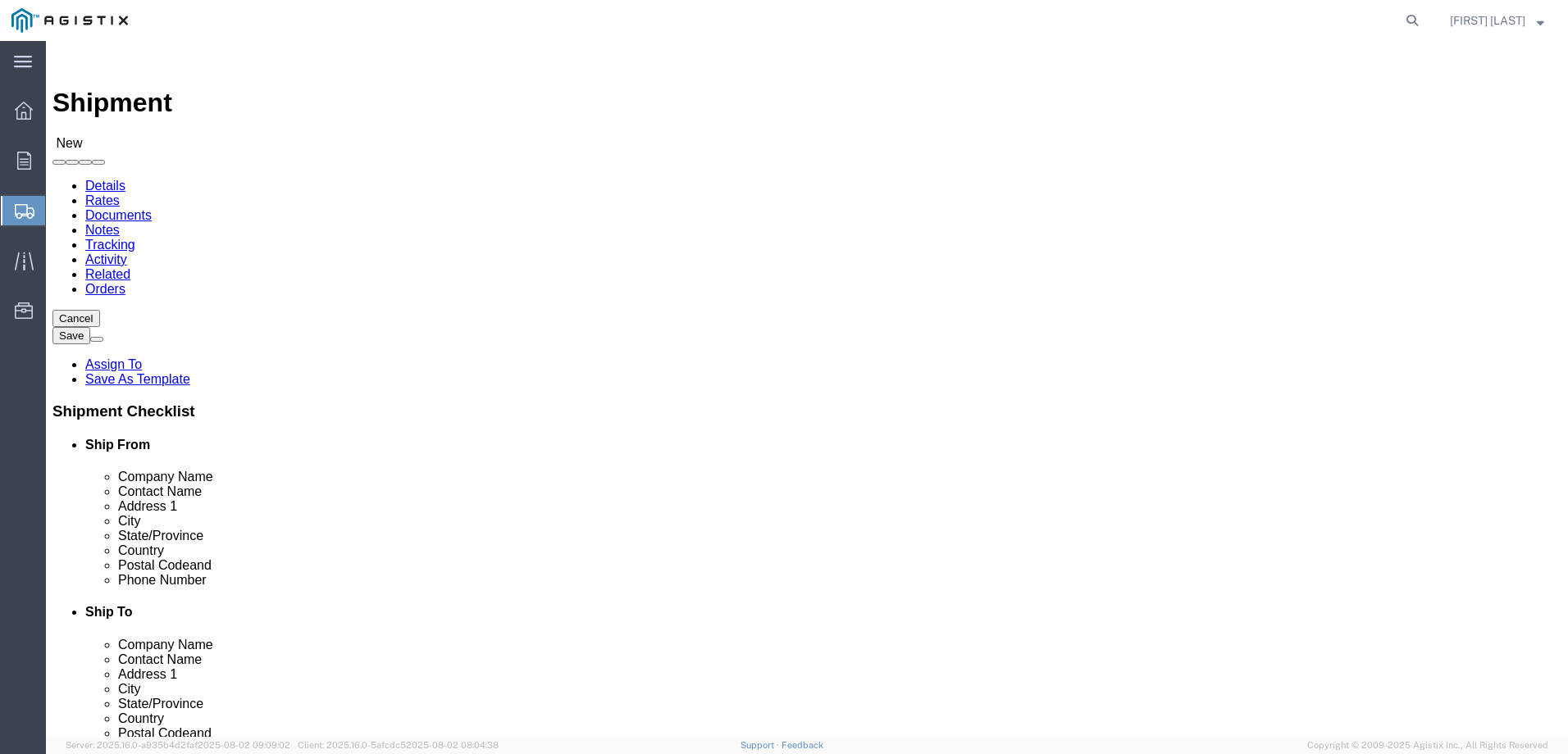 select on "MYPROFILE" 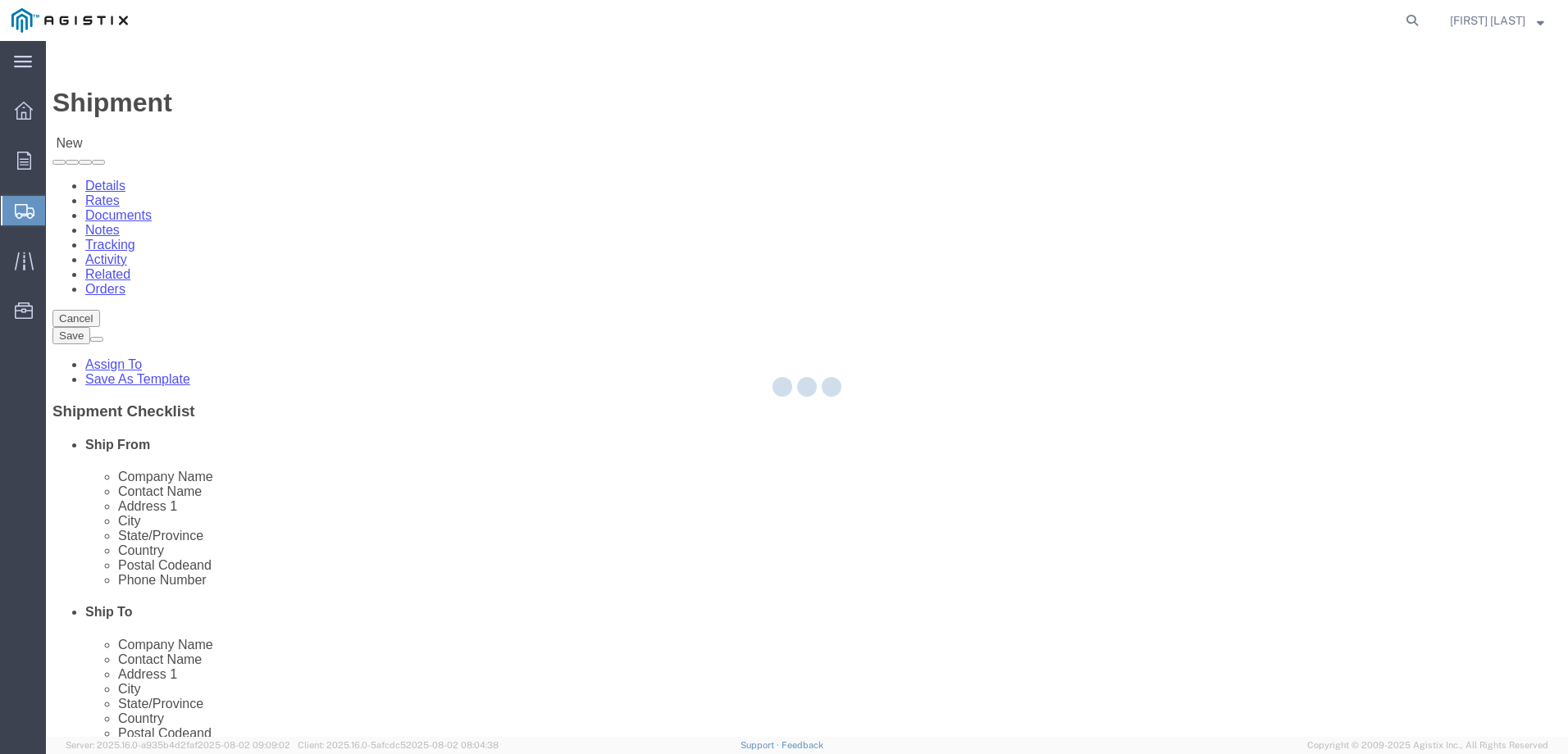 select on "TX" 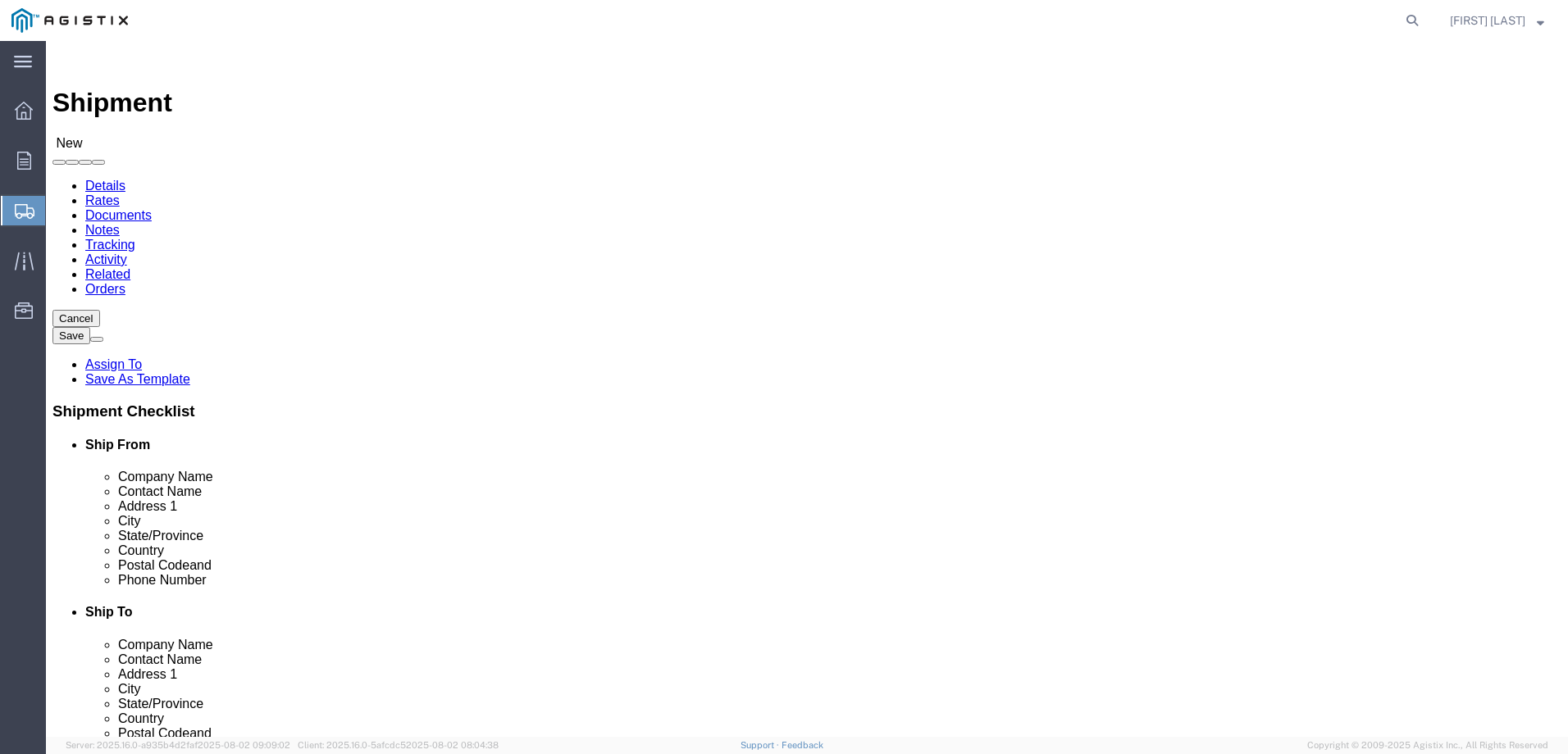 scroll, scrollTop: 82, scrollLeft: 0, axis: vertical 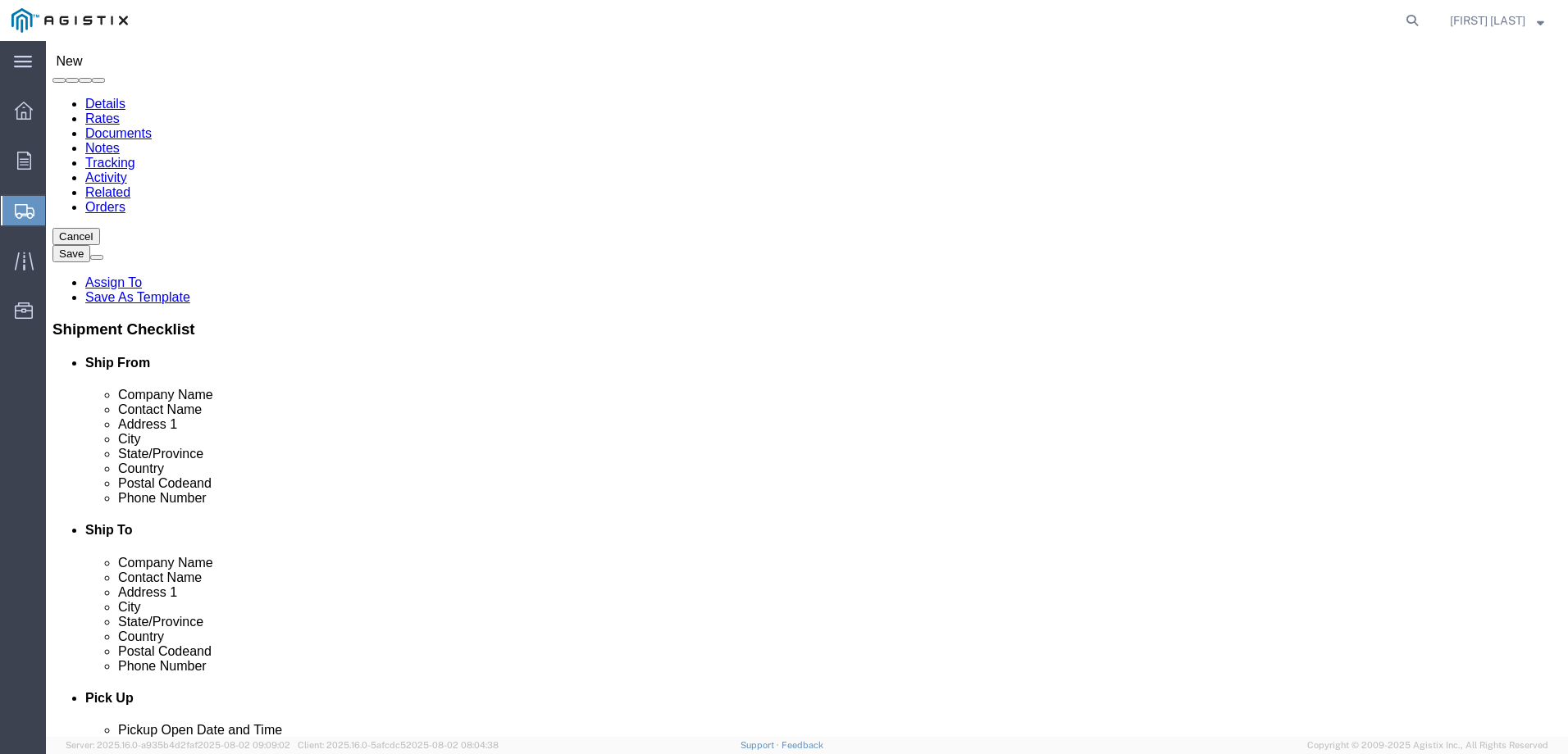 click on "Select All Others Fremont DC Fresno DC Wheatland DC" 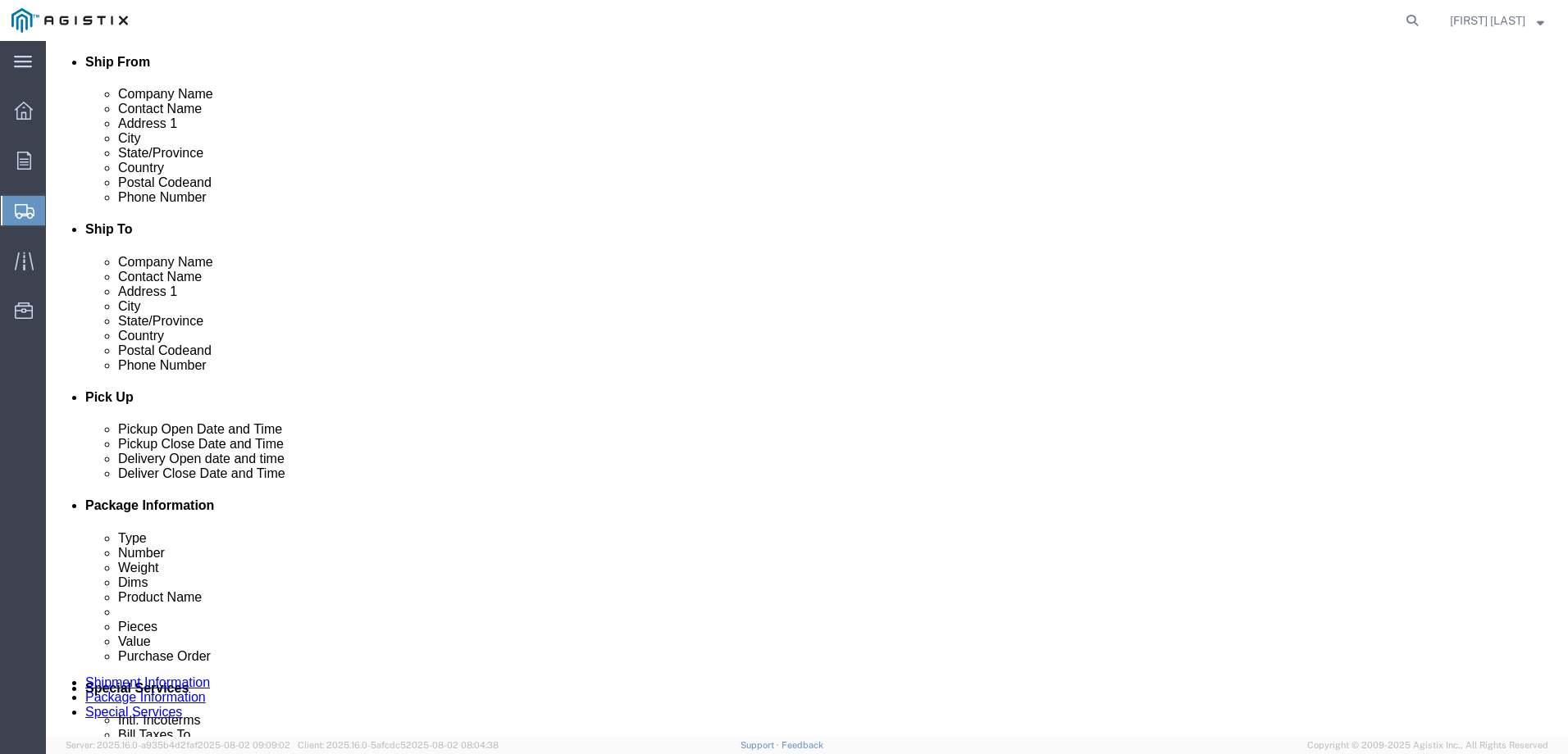 scroll, scrollTop: 164, scrollLeft: 0, axis: vertical 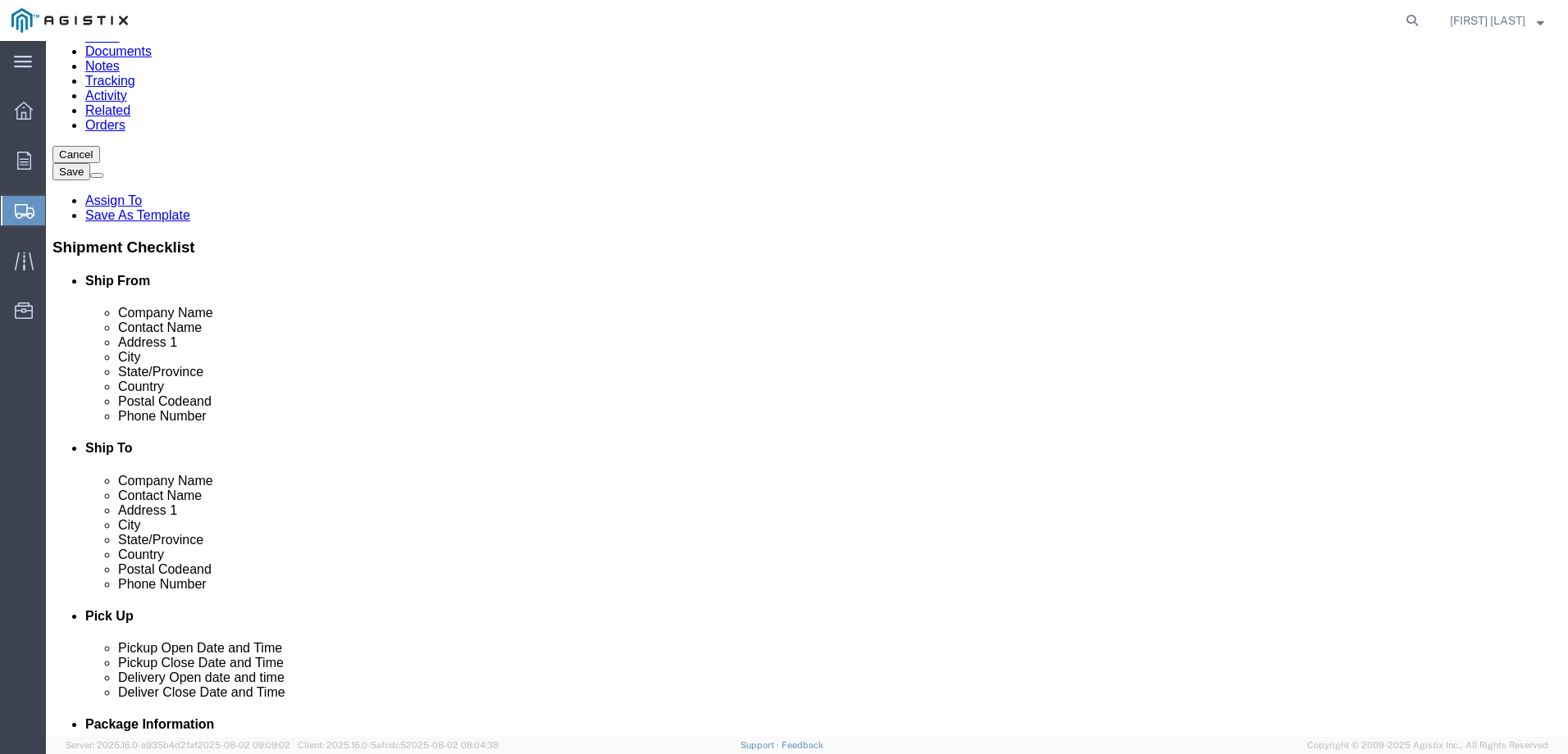 click 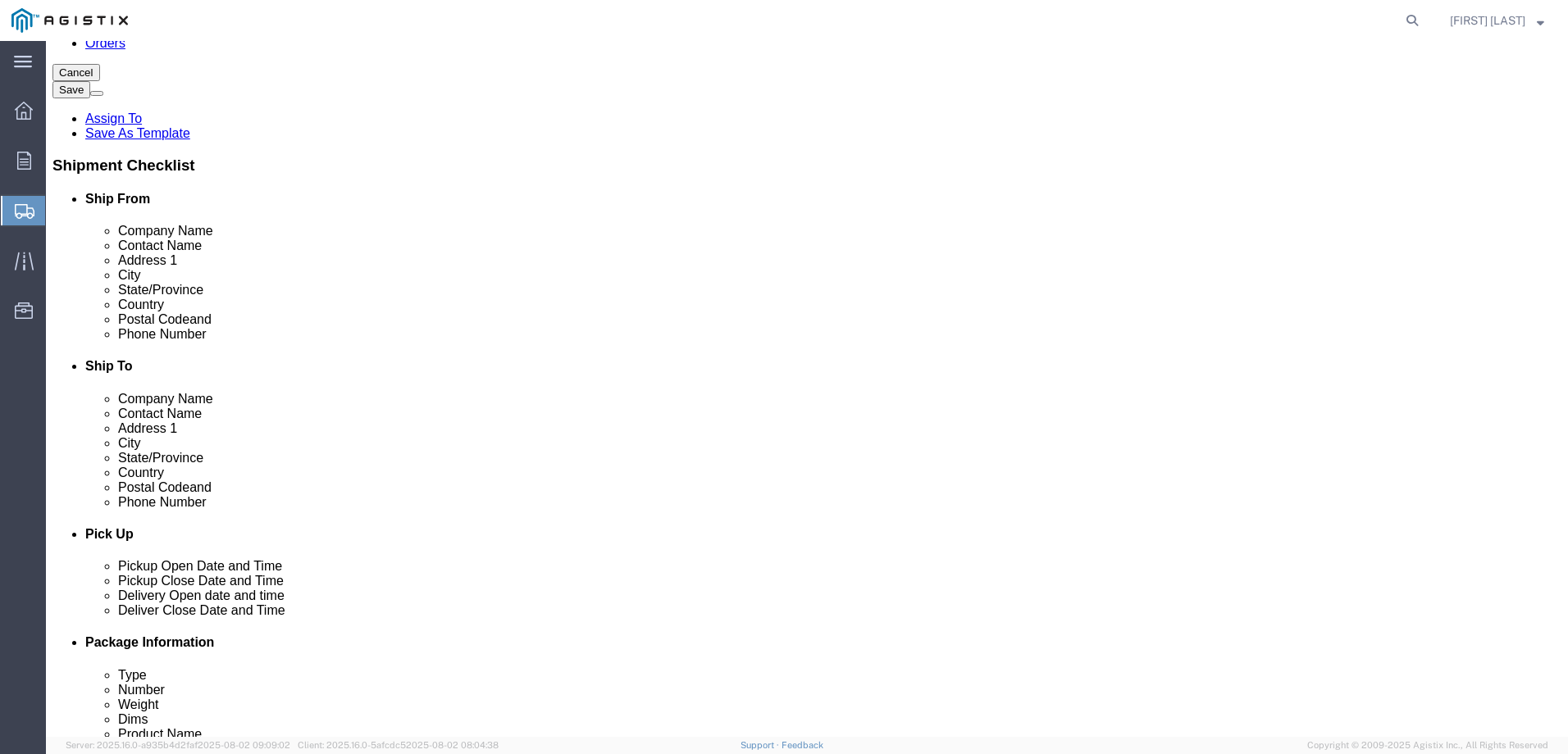 type on "Pacific Gas & Electric" 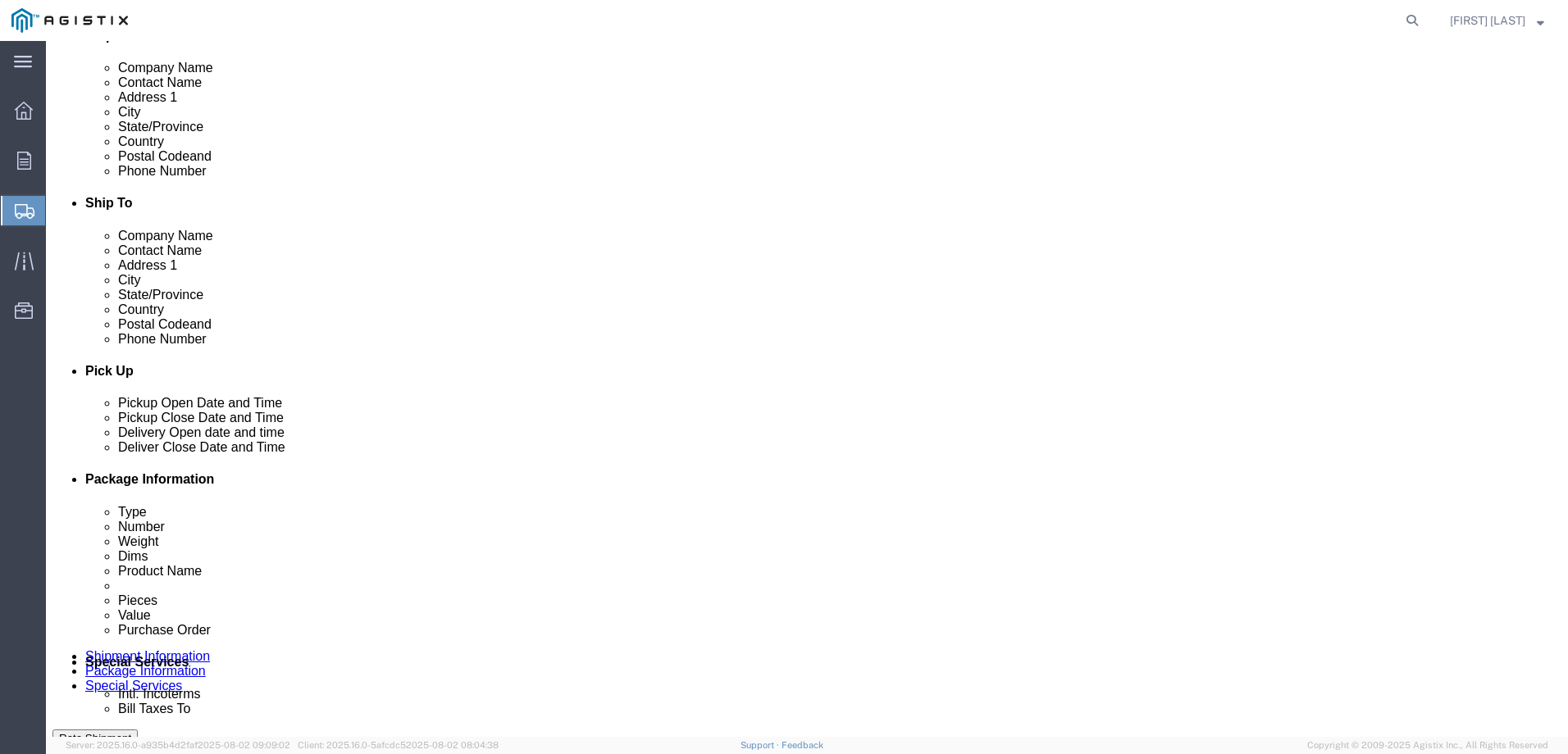scroll, scrollTop: 410, scrollLeft: 0, axis: vertical 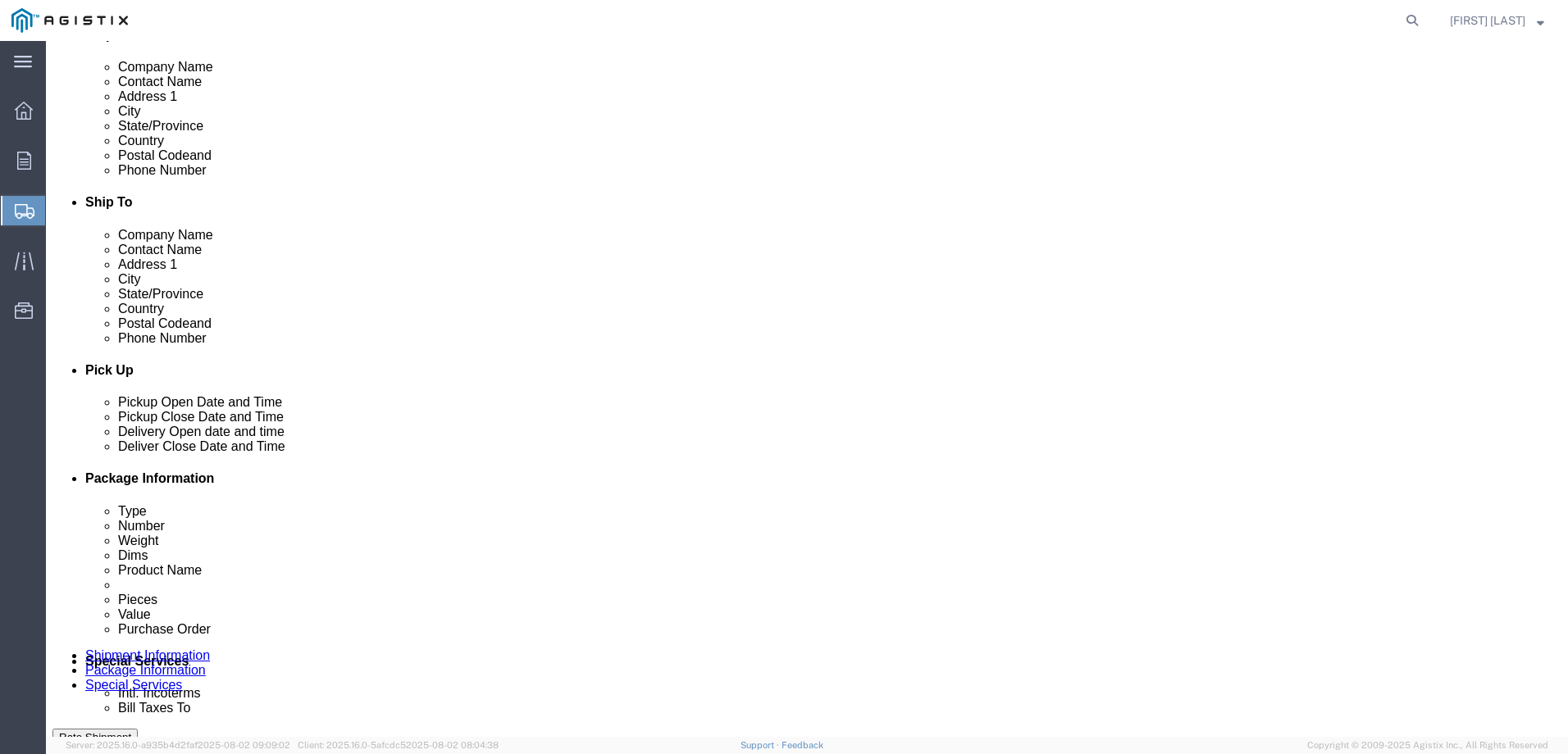 click 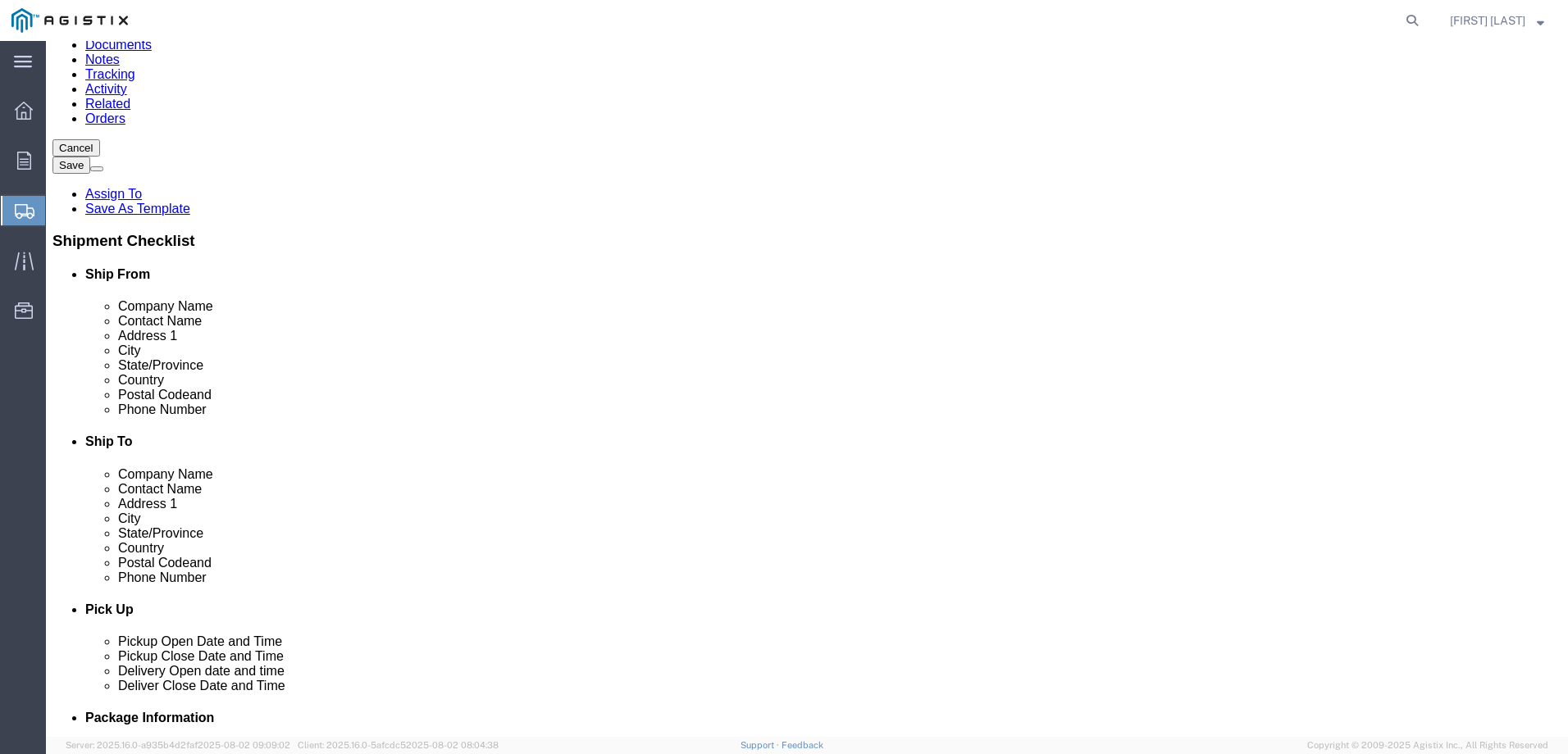 scroll, scrollTop: 164, scrollLeft: 0, axis: vertical 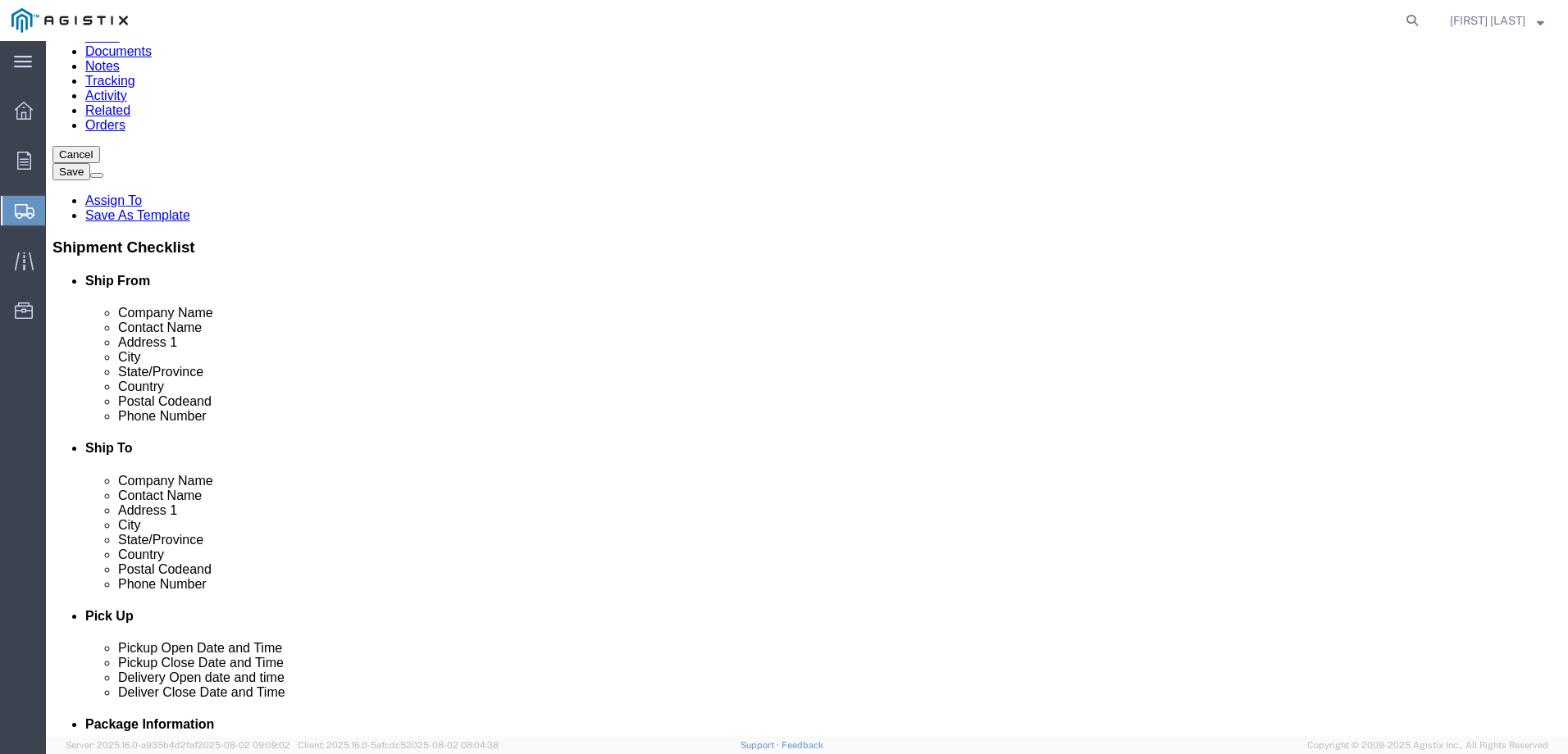 type on "[PHONE]" 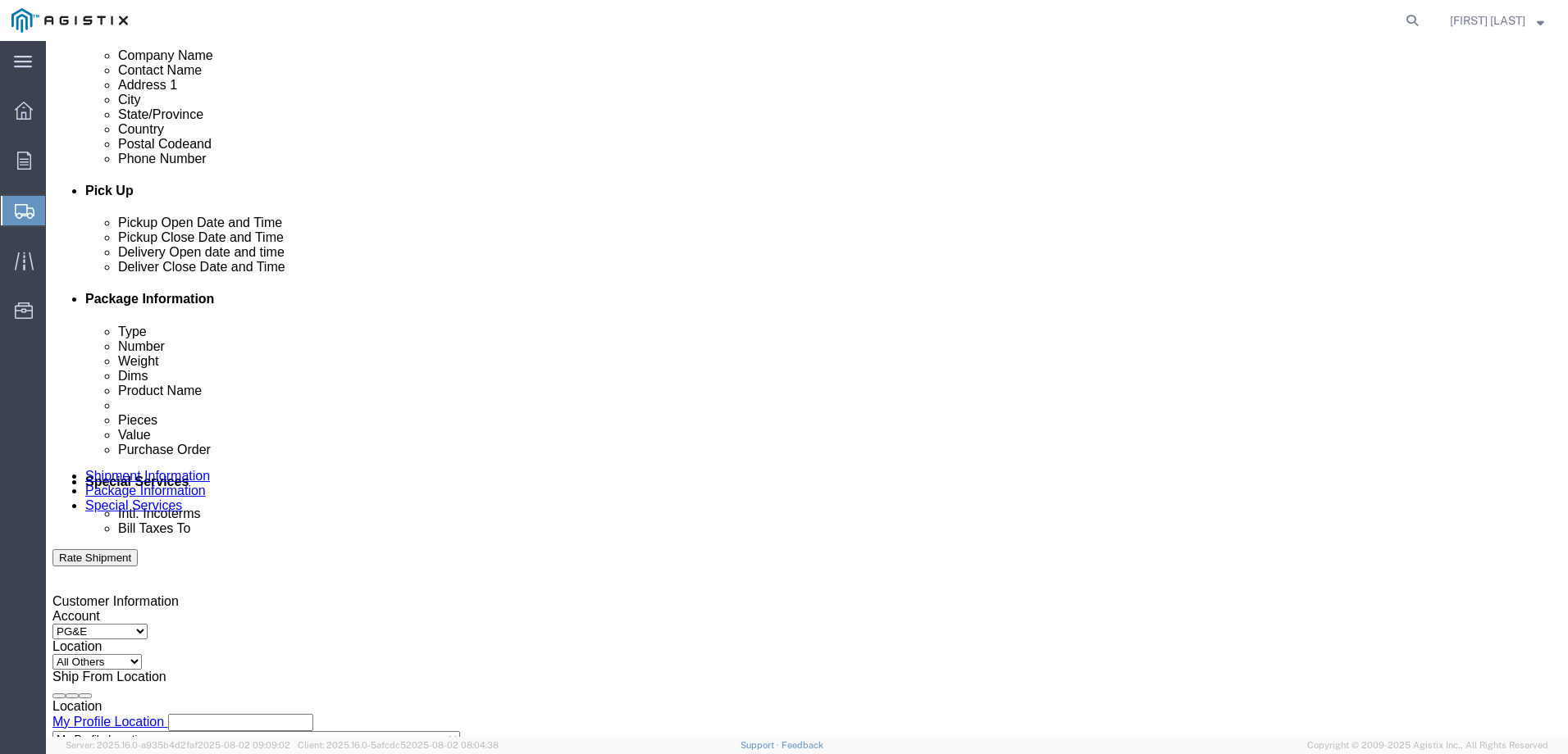 scroll, scrollTop: 656, scrollLeft: 0, axis: vertical 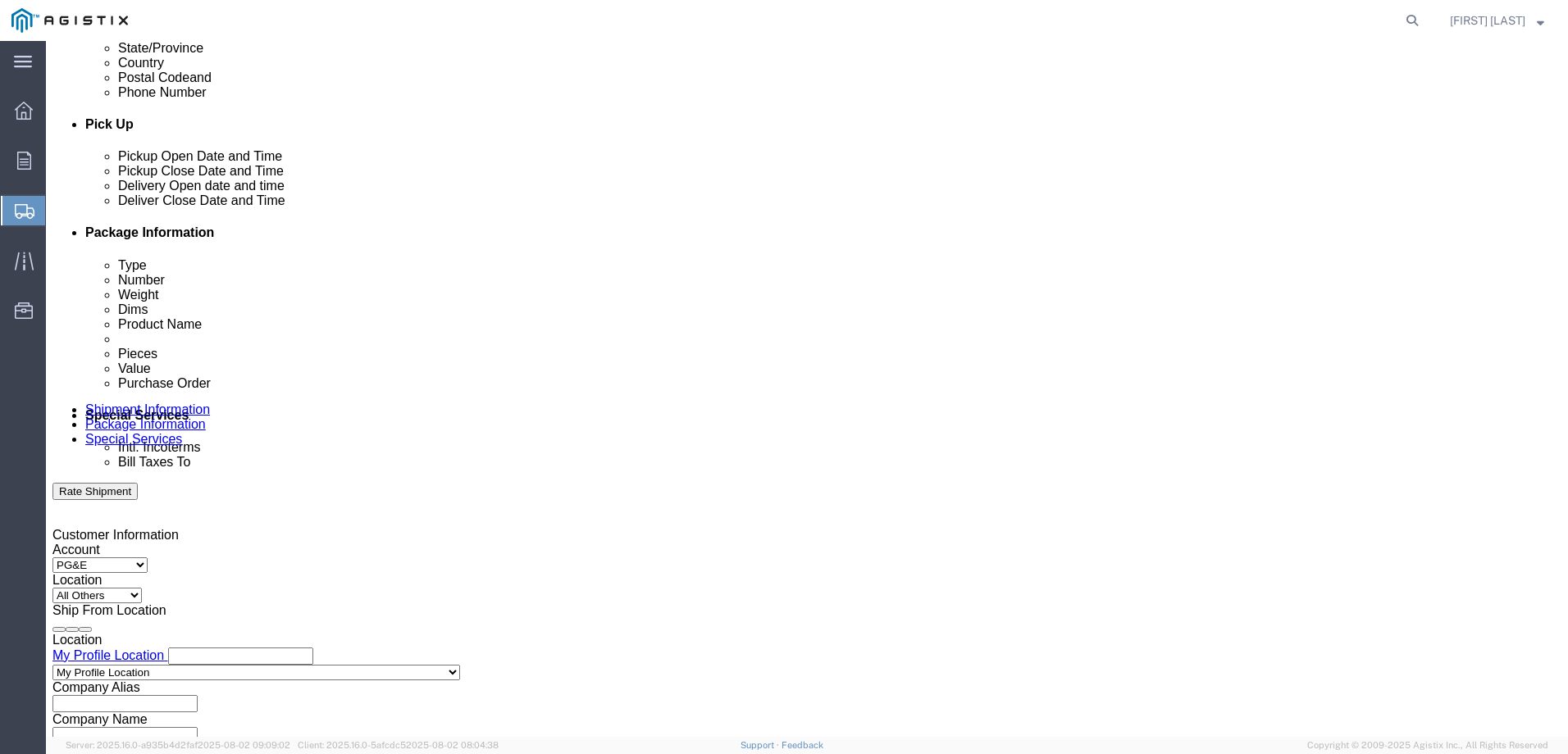 type on "[FIRST] [LAST]" 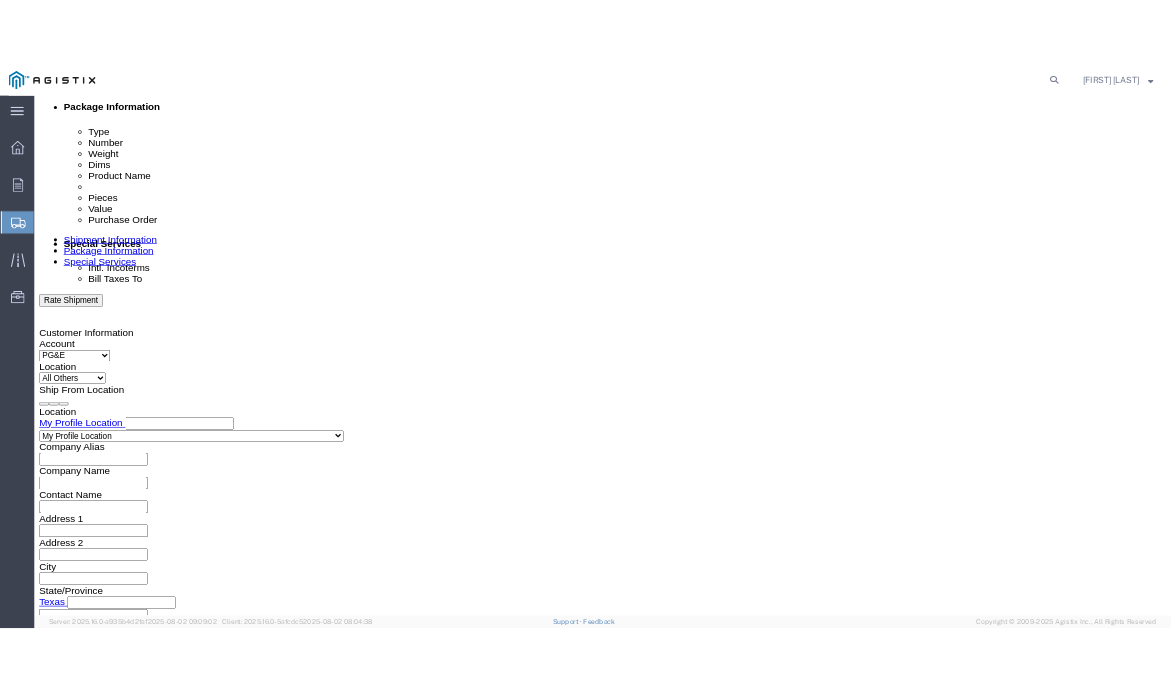 scroll, scrollTop: 1032, scrollLeft: 0, axis: vertical 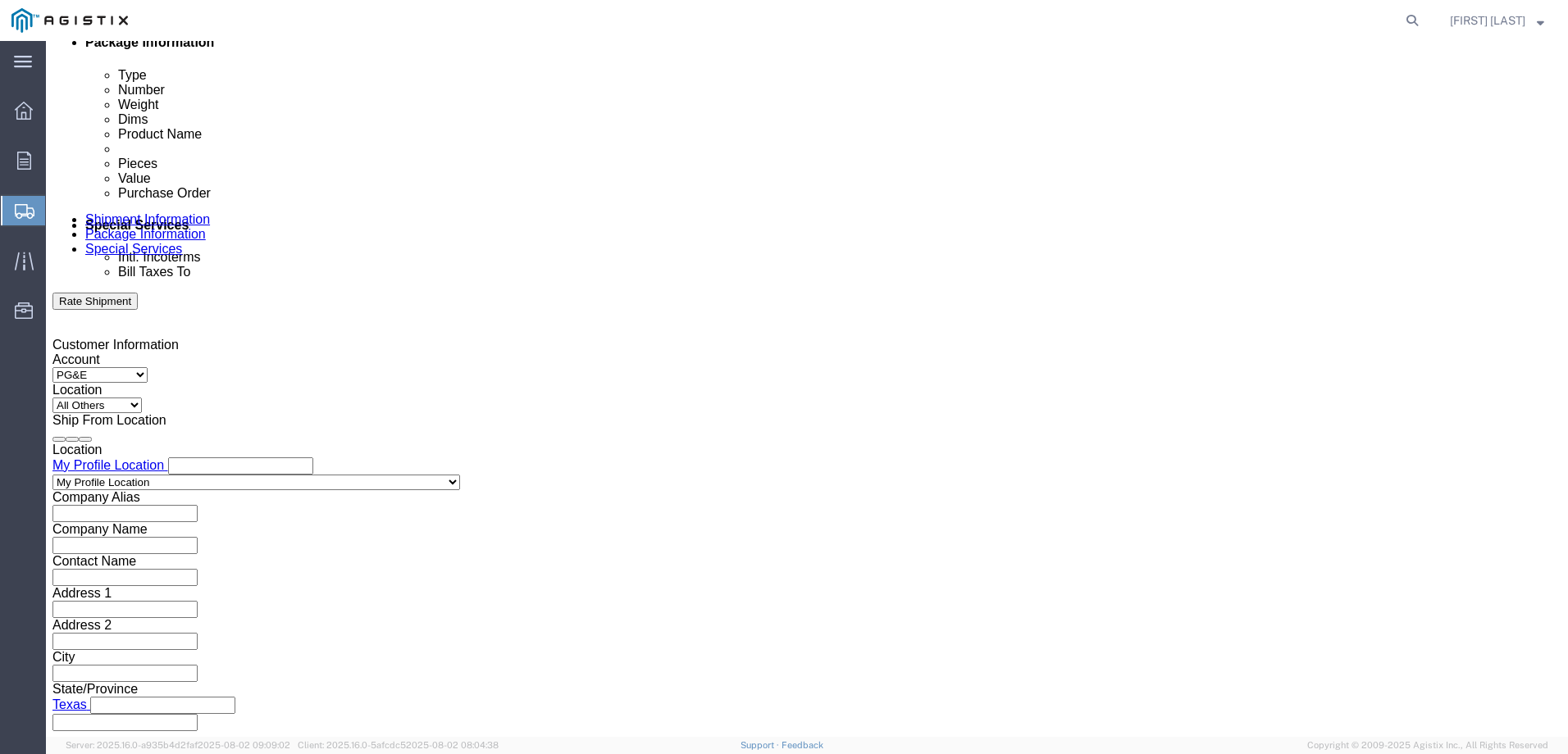 type on "5:00 PM" 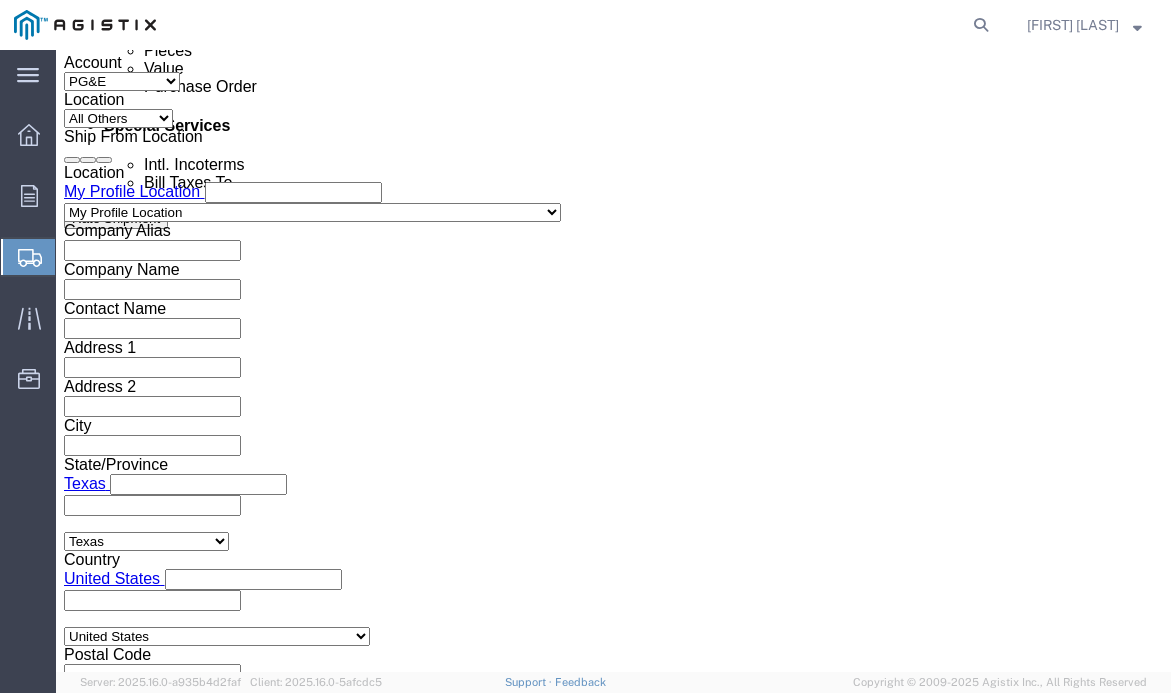 scroll, scrollTop: 1192, scrollLeft: 0, axis: vertical 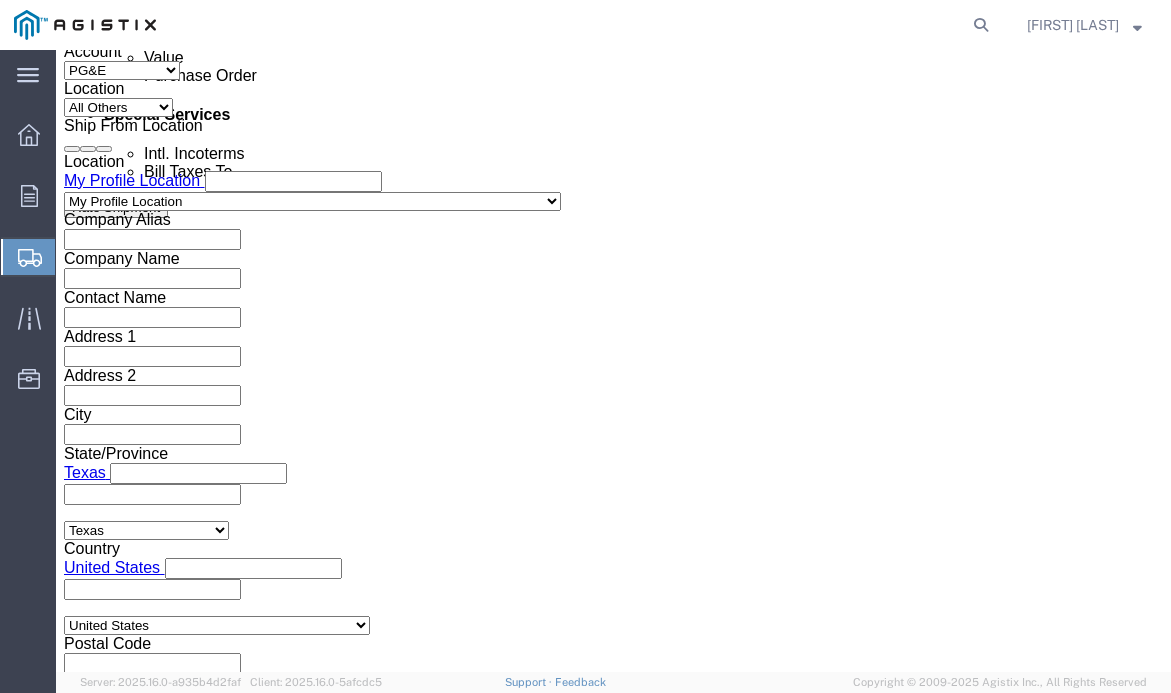 click 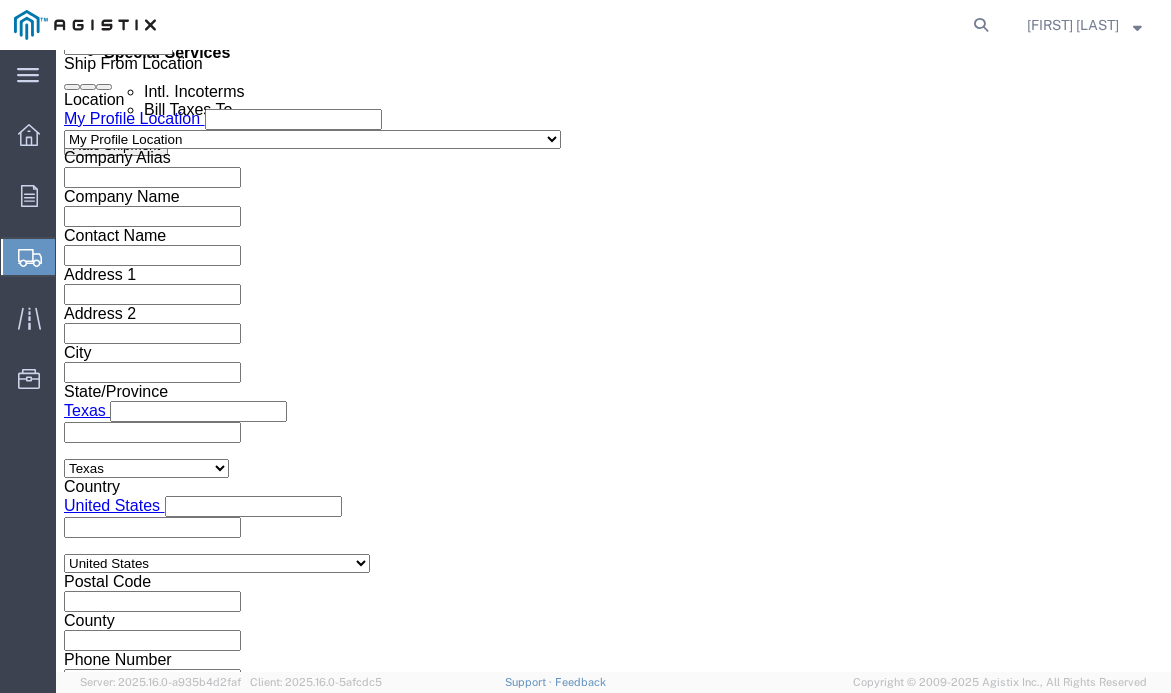 scroll, scrollTop: 1392, scrollLeft: 0, axis: vertical 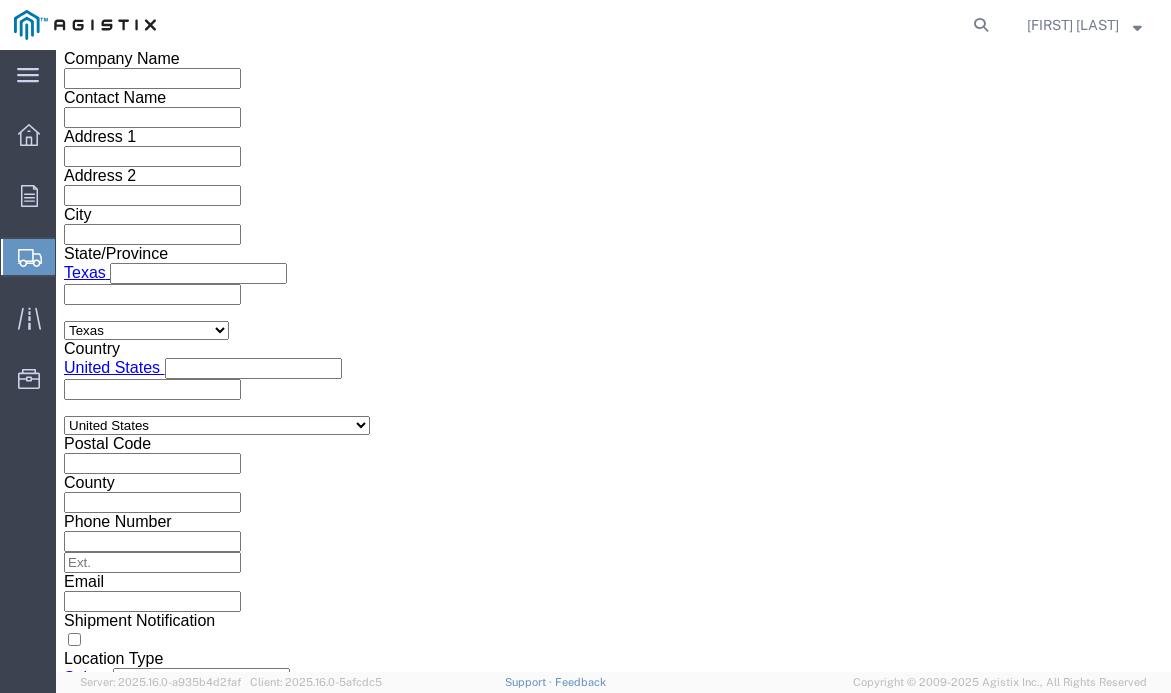 click on "6:00 PM" 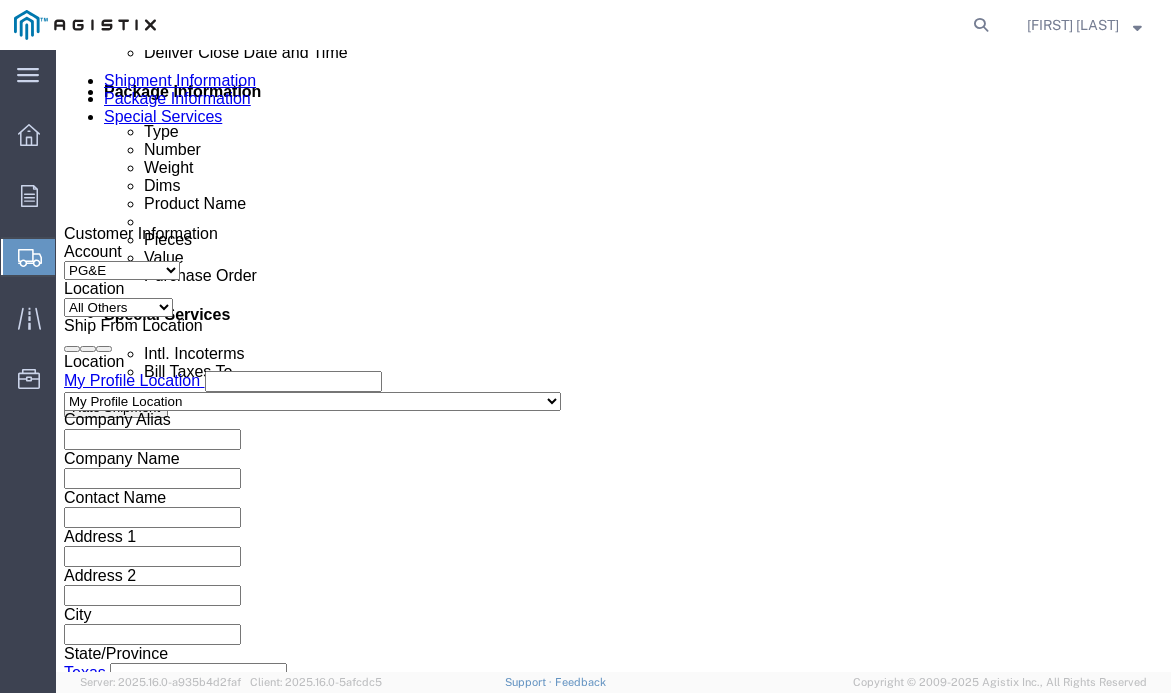 click 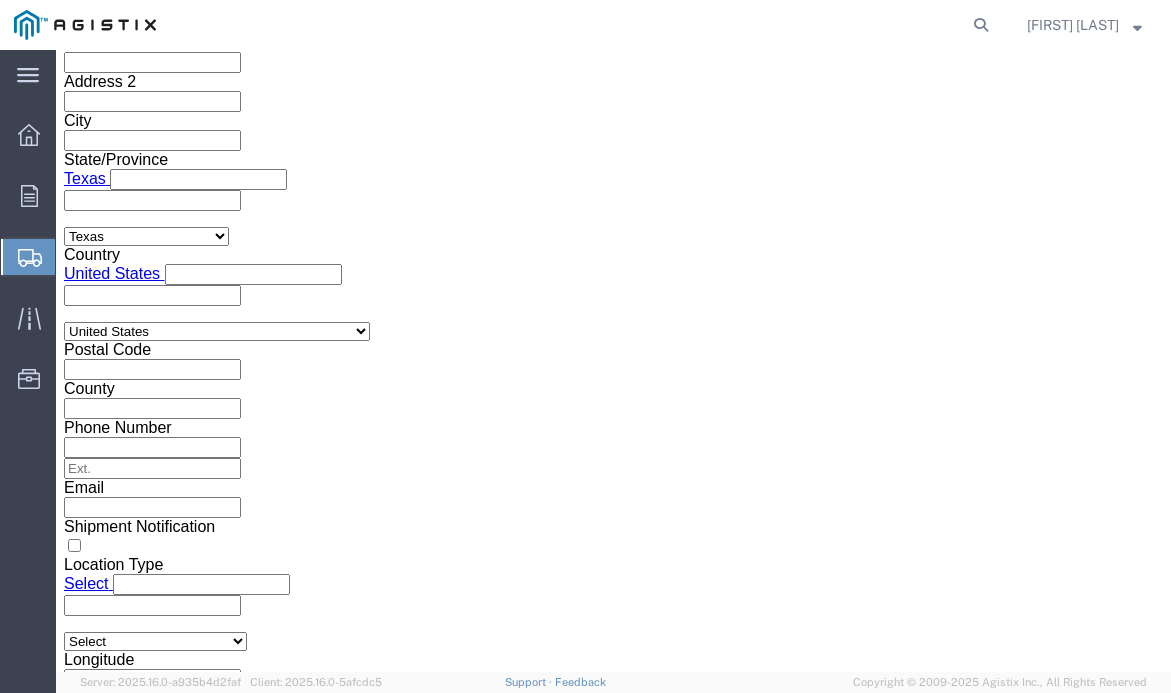 type on "5:00 PM" 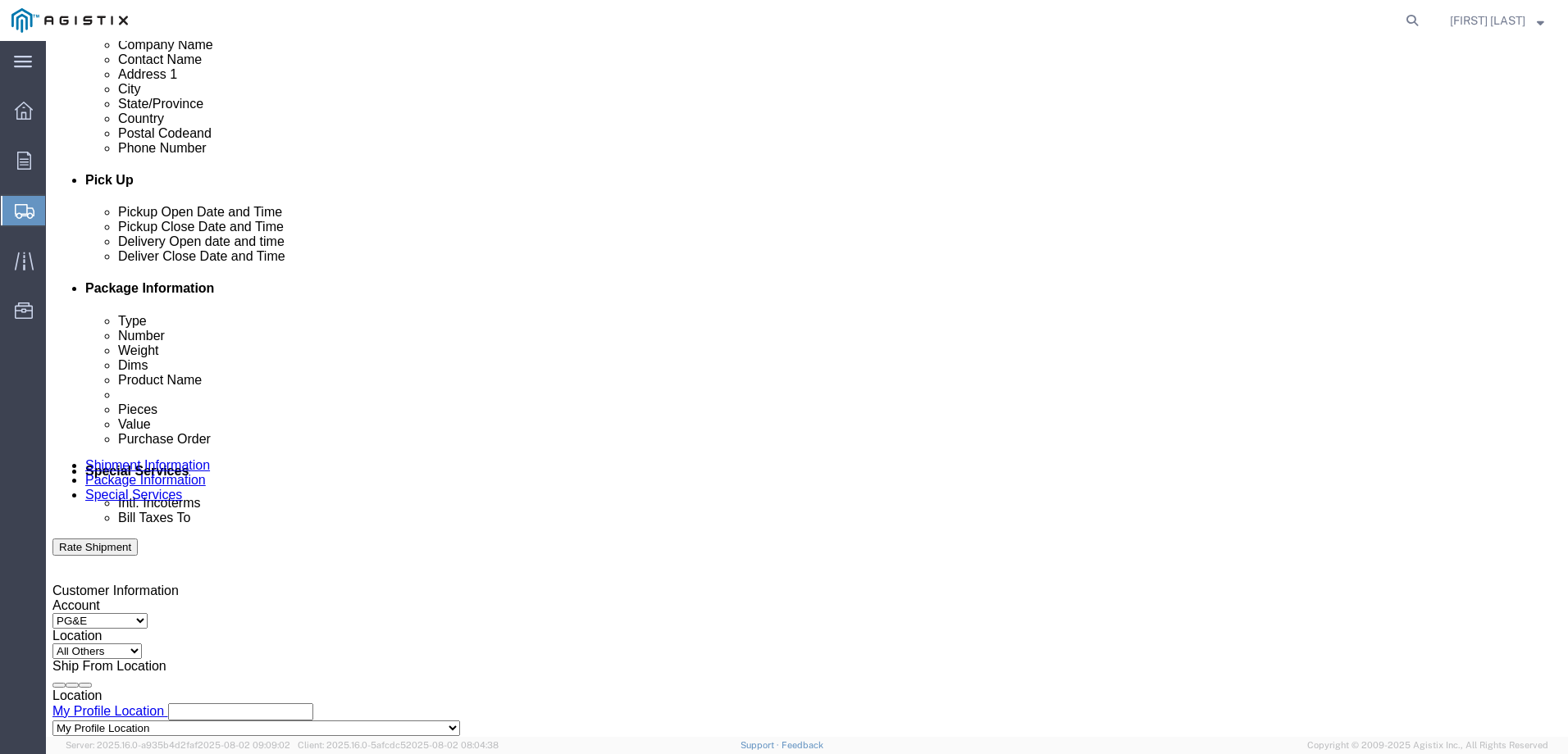 scroll, scrollTop: 846, scrollLeft: 0, axis: vertical 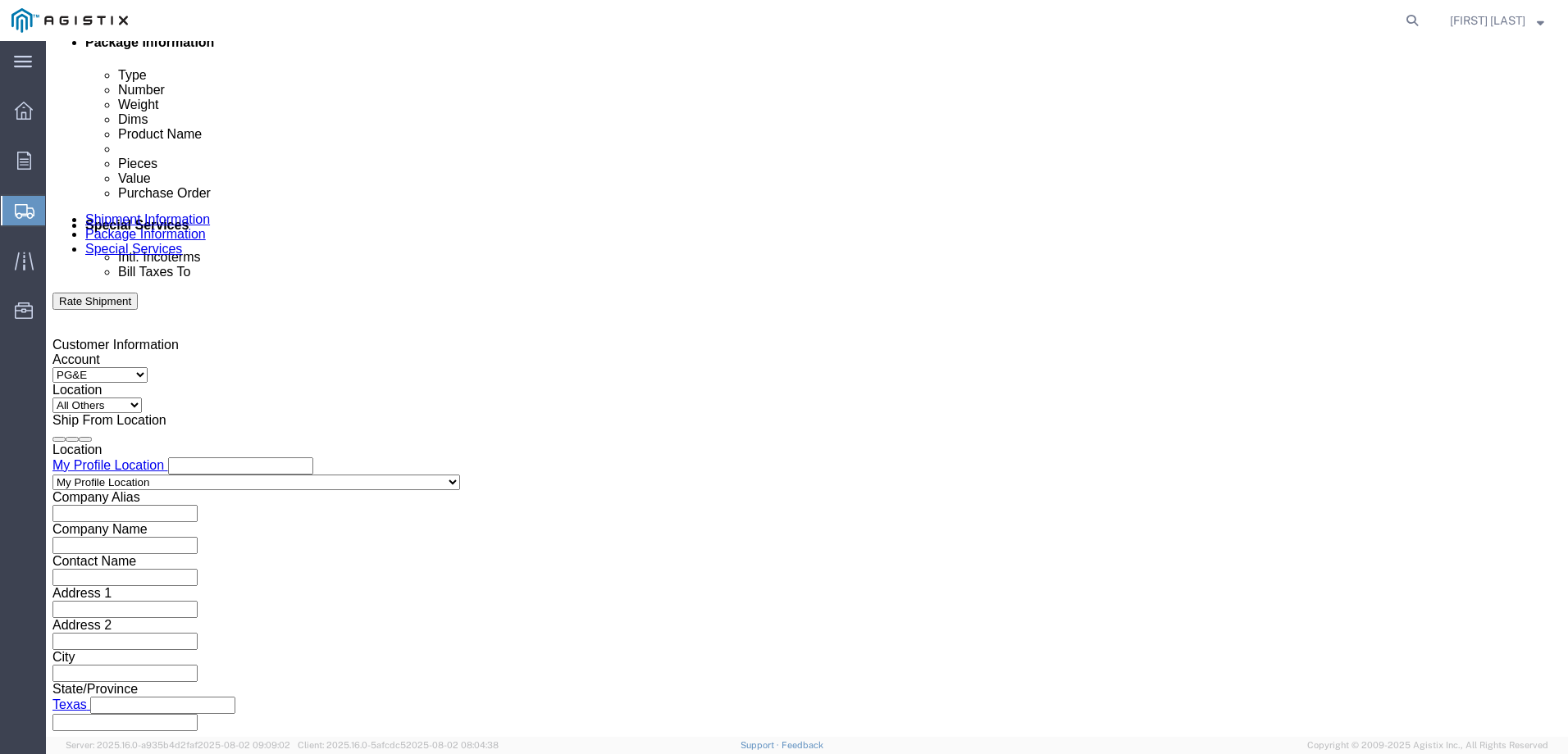click 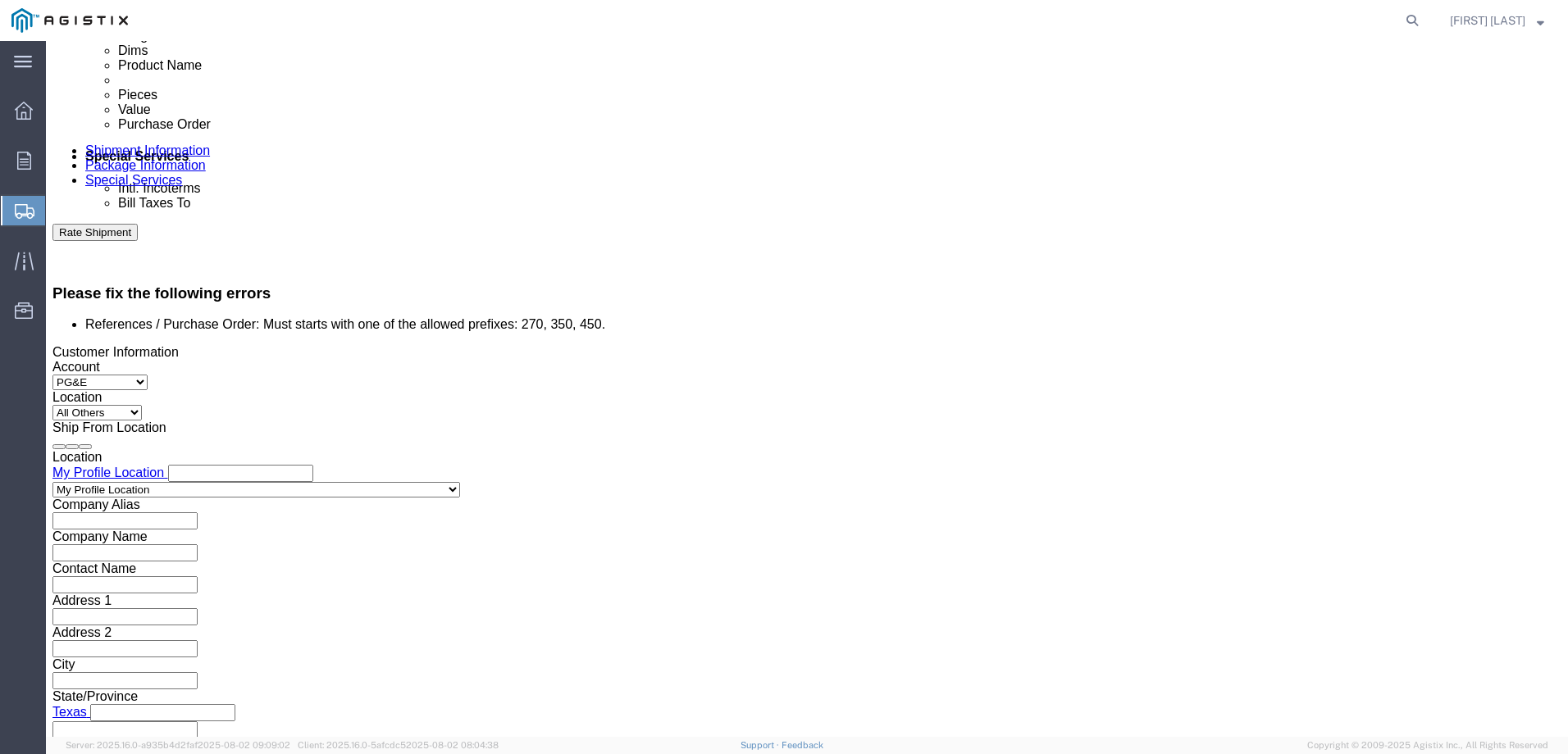 select on "ORDERNUM" 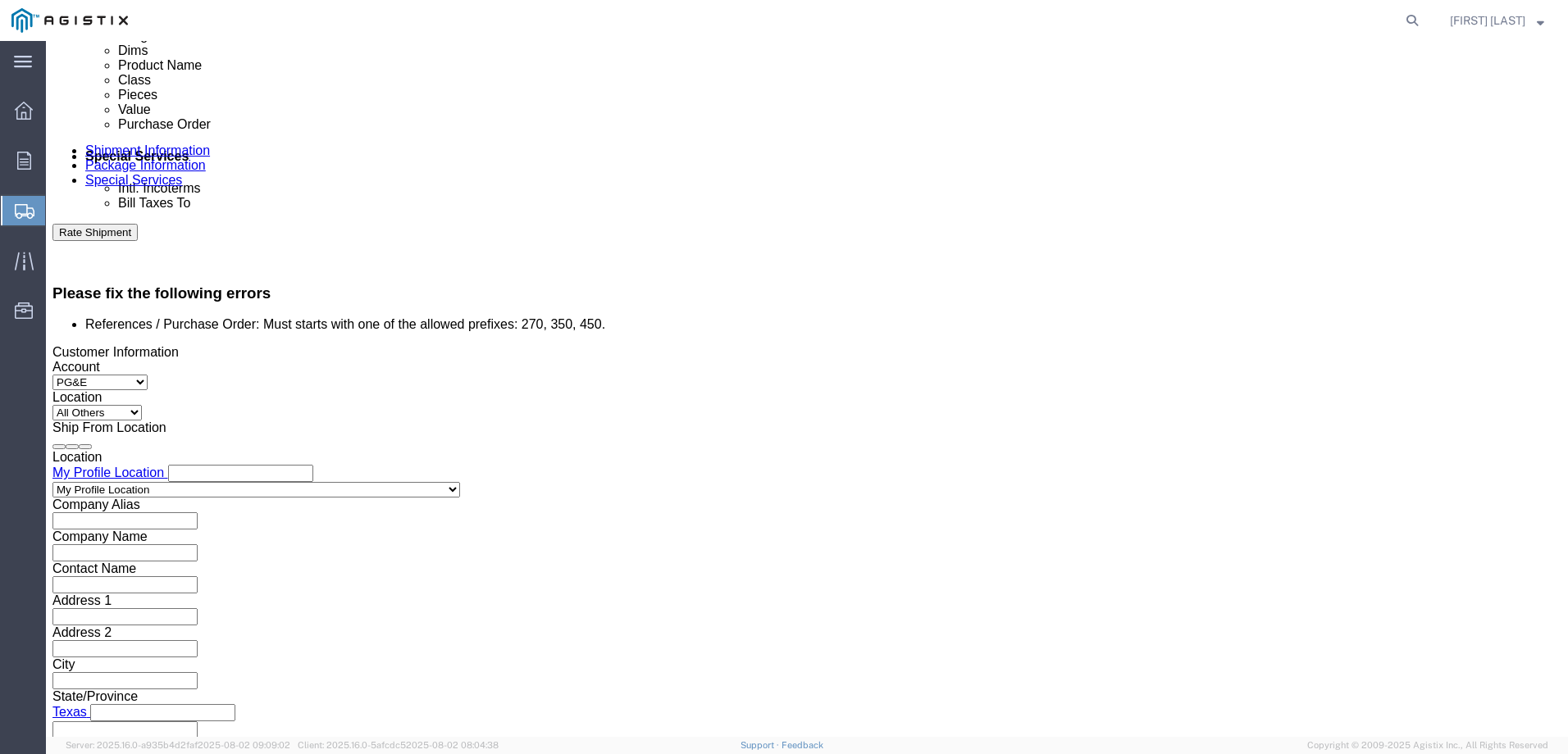 click on "Select Straight Truck" 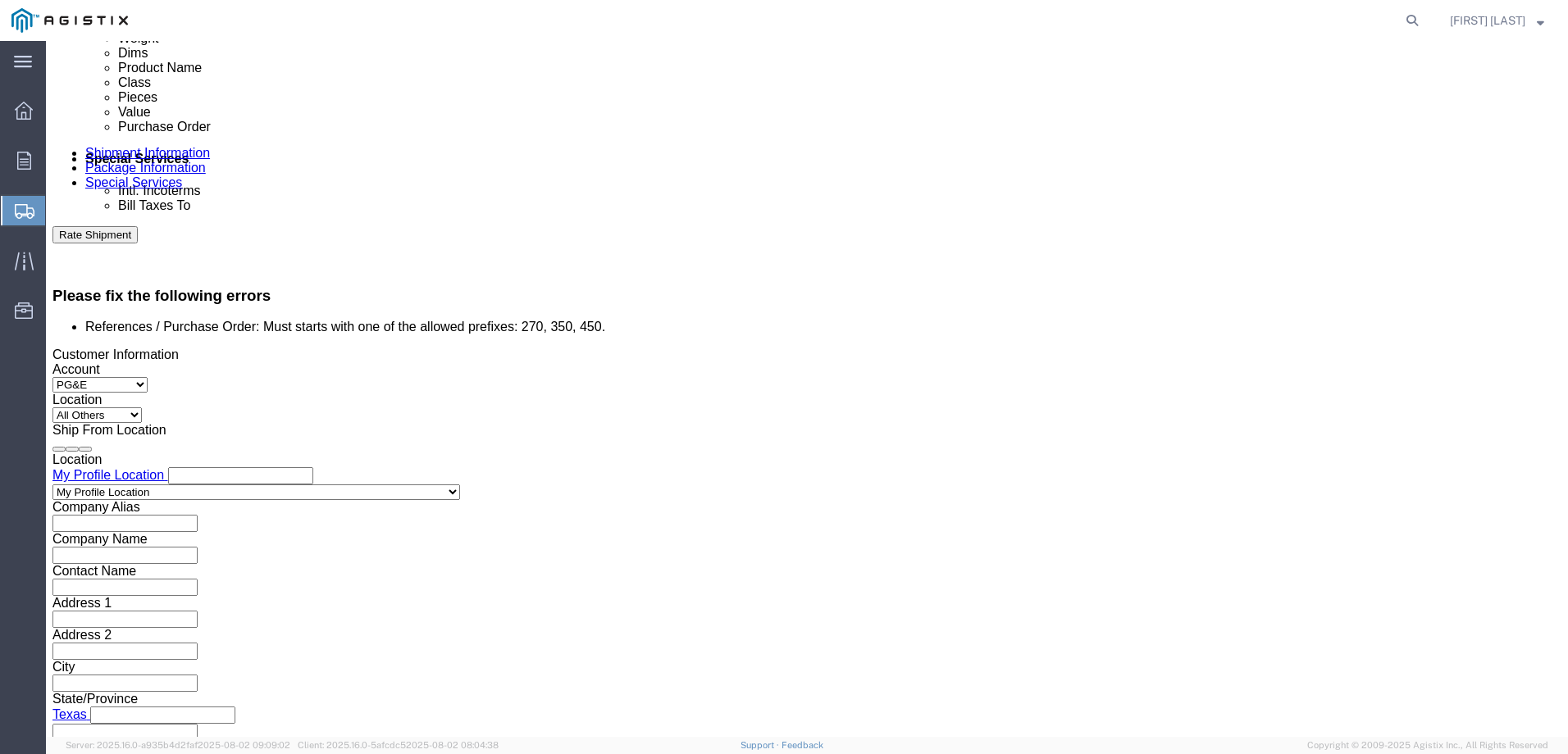 scroll, scrollTop: 915, scrollLeft: 0, axis: vertical 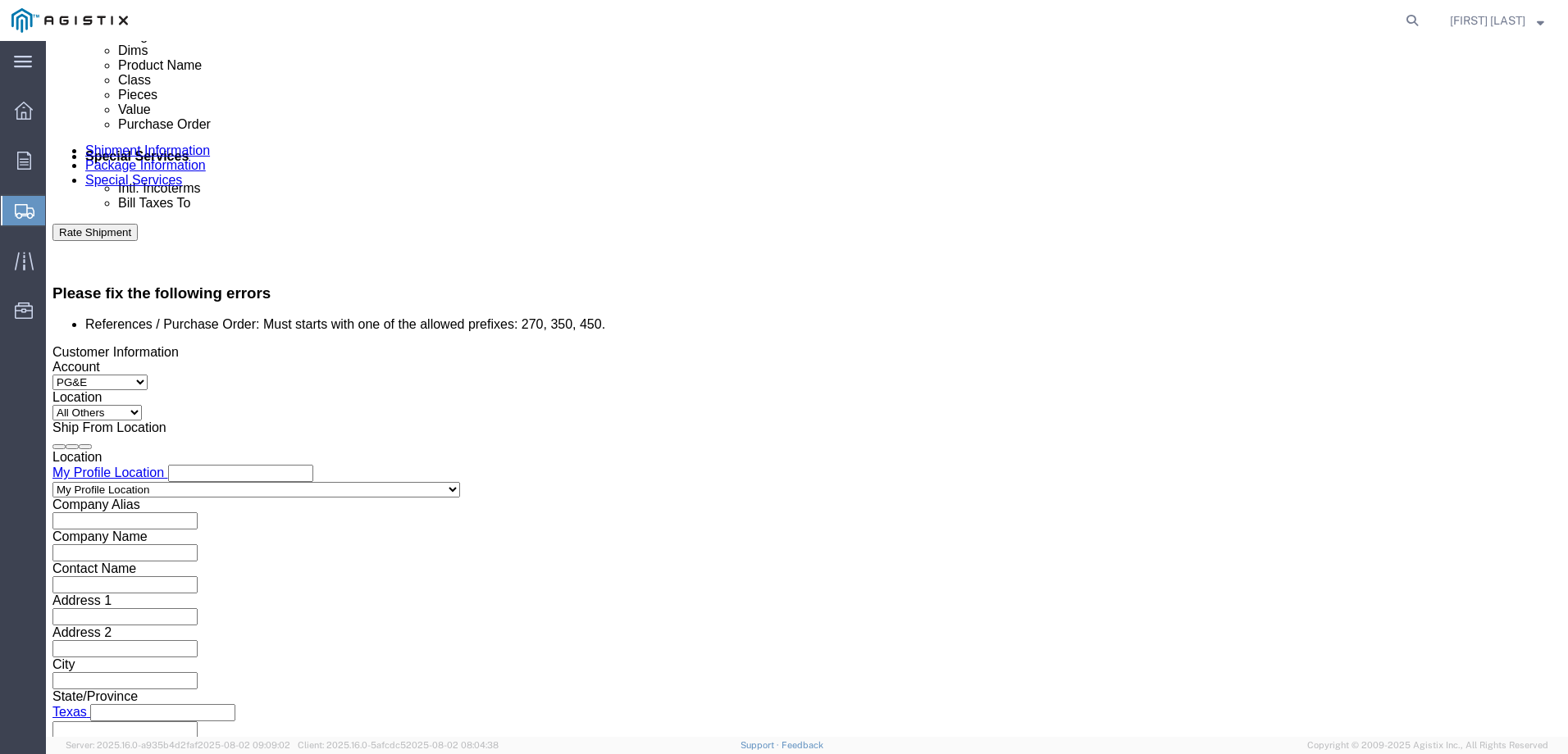 click on "Continue" 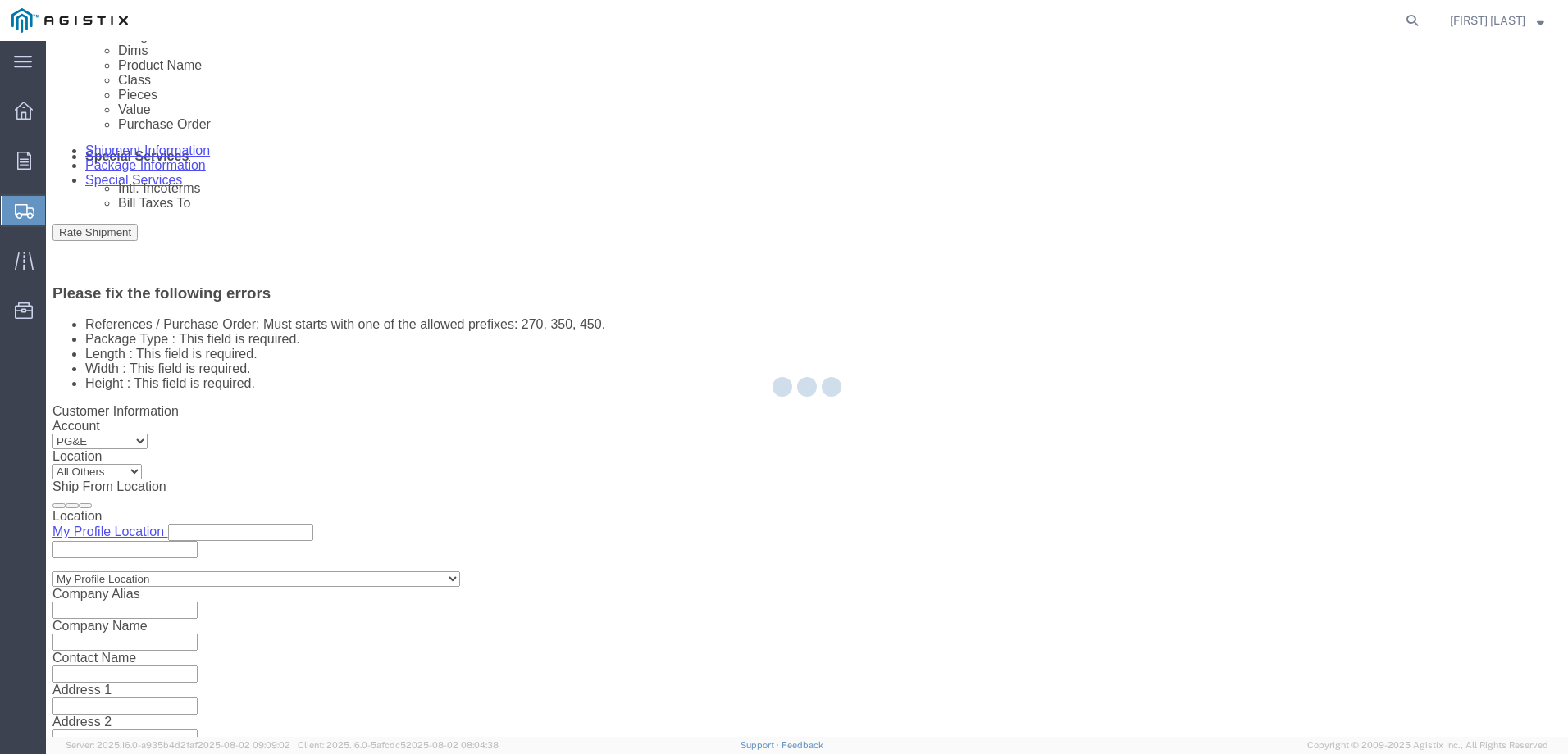 scroll, scrollTop: 0, scrollLeft: 0, axis: both 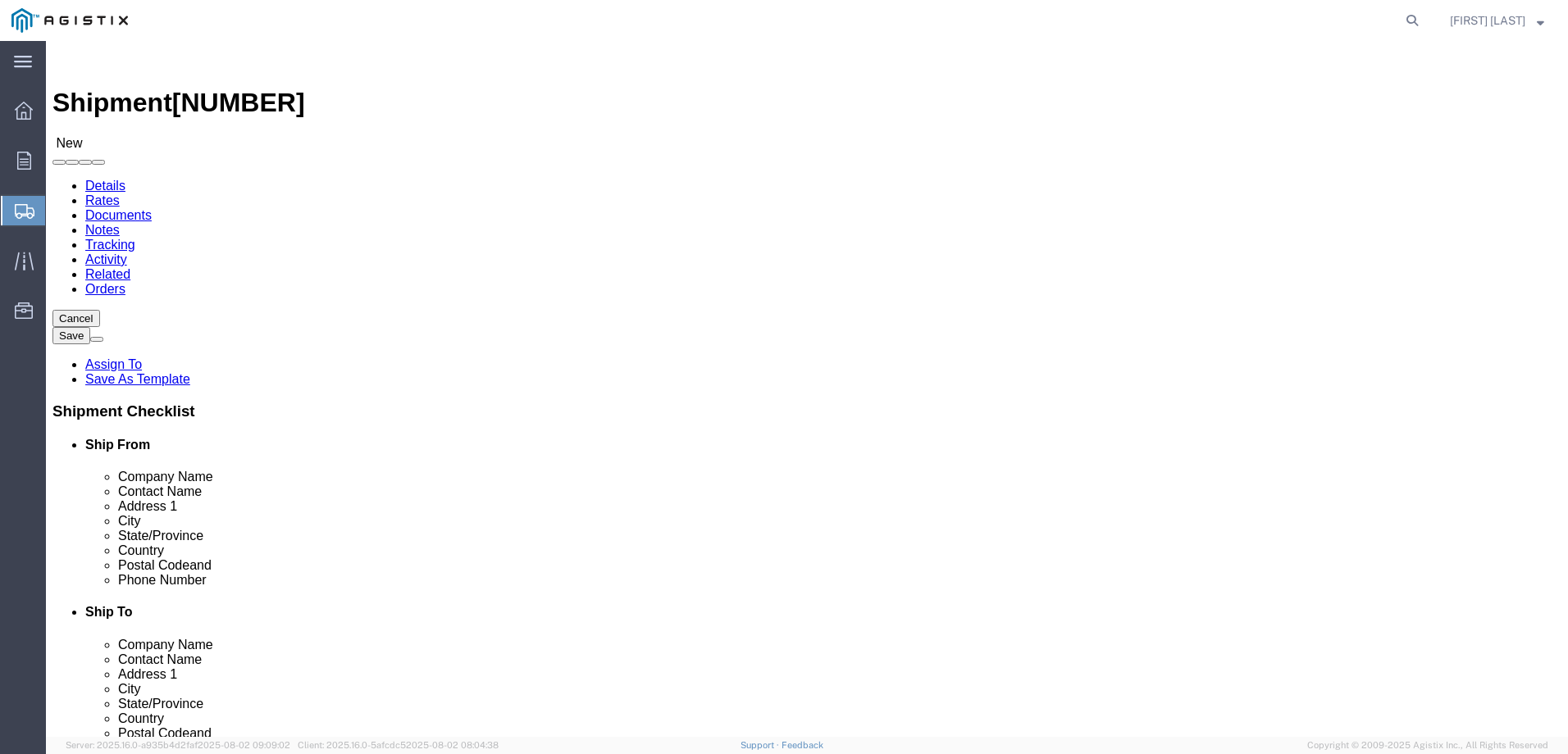 click on "Select Bulk Bundle(s) Cardboard Box(es) Carton(s) Crate(s) Drum(s) (Fiberboard) Drum(s) (Metal) Drum(s) (Plastic) Envelope Naked Cargo (UnPackaged) Pallet(s) Oversized (Not Stackable) Pallet(s) Oversized (Stackable) Pallet(s) Standard (Not Stackable) Pallet(s) Standard (Stackable) Roll(s) Your Packaging" 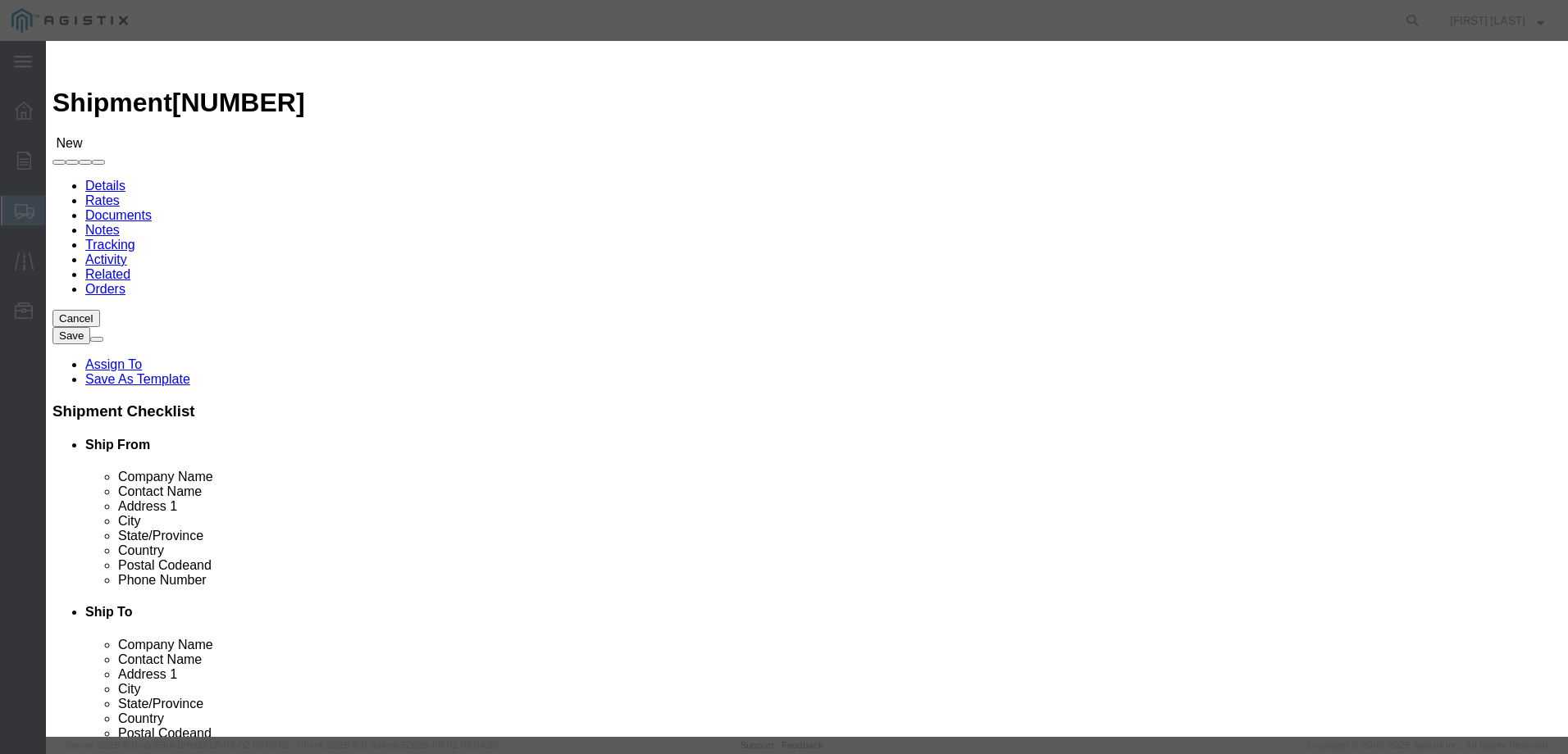 click 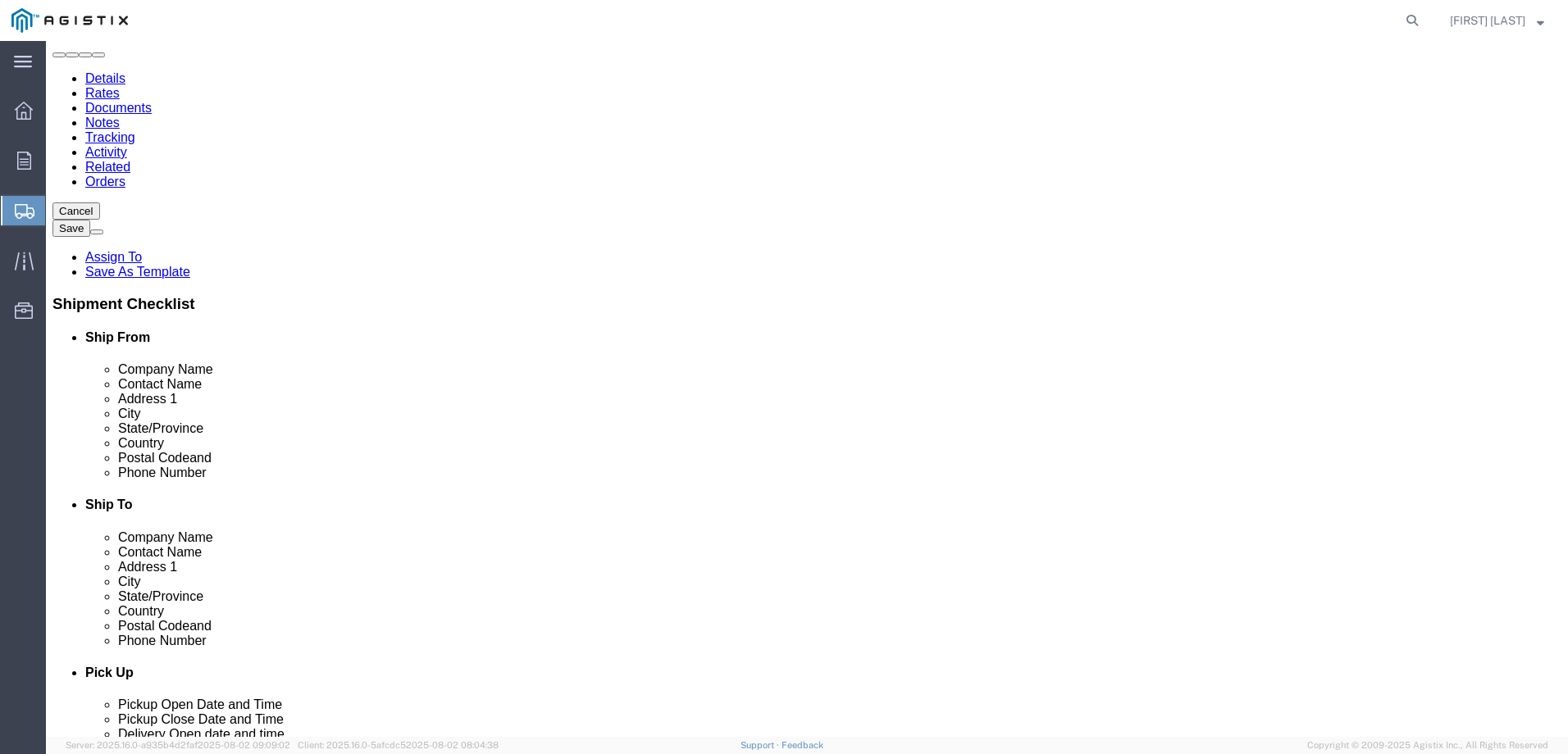 scroll, scrollTop: 108, scrollLeft: 0, axis: vertical 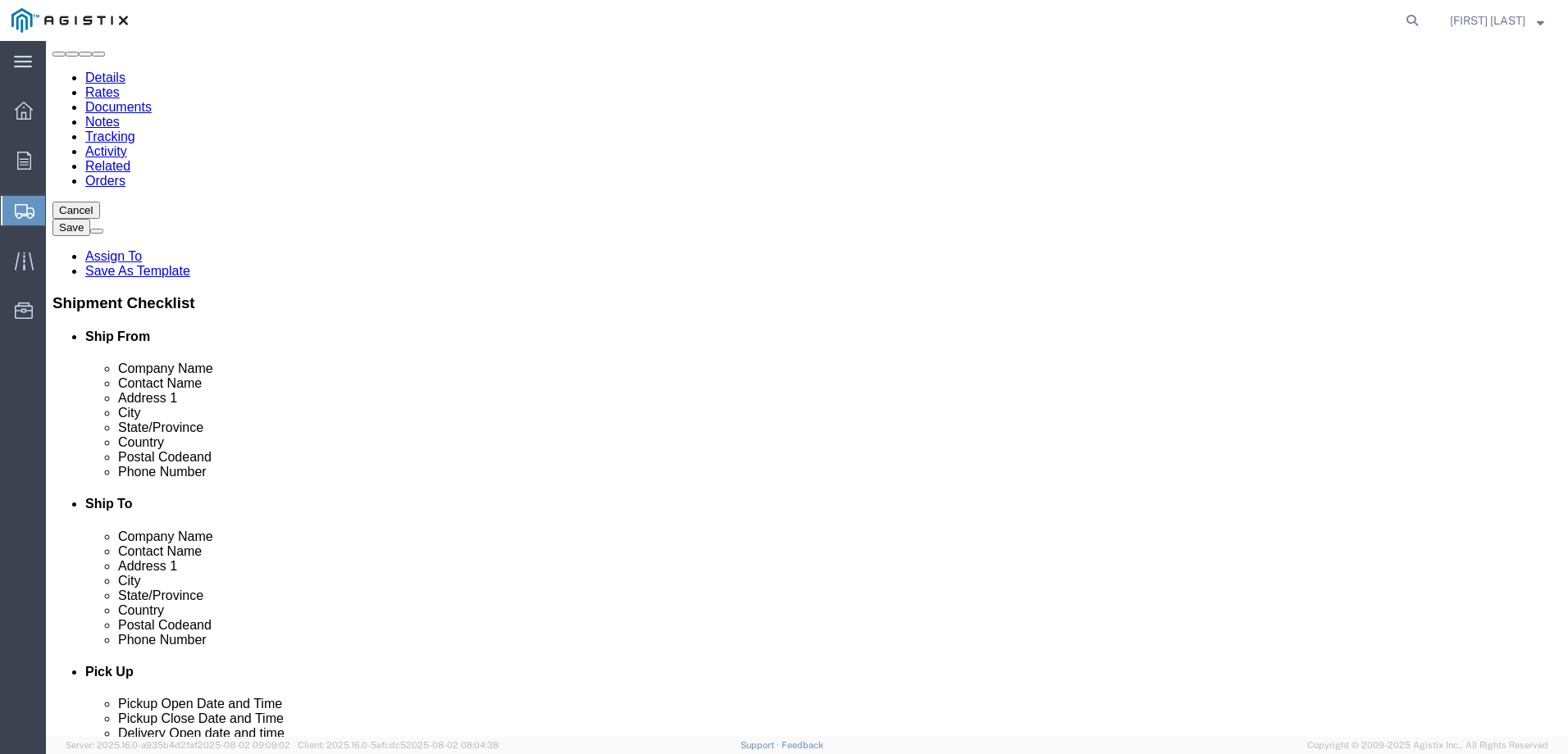drag, startPoint x: 43, startPoint y: 635, endPoint x: 318, endPoint y: 537, distance: 291.94006 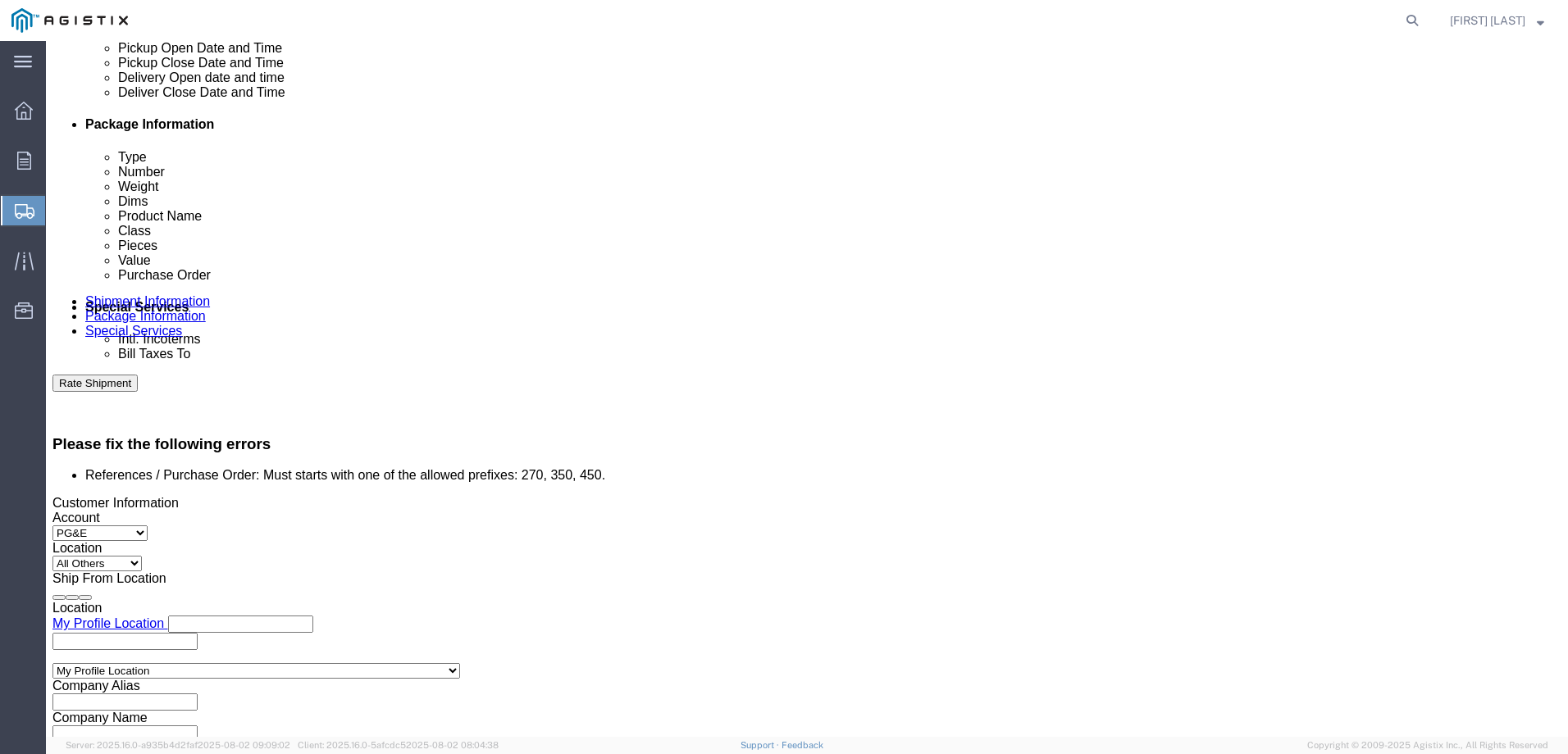scroll, scrollTop: 846, scrollLeft: 0, axis: vertical 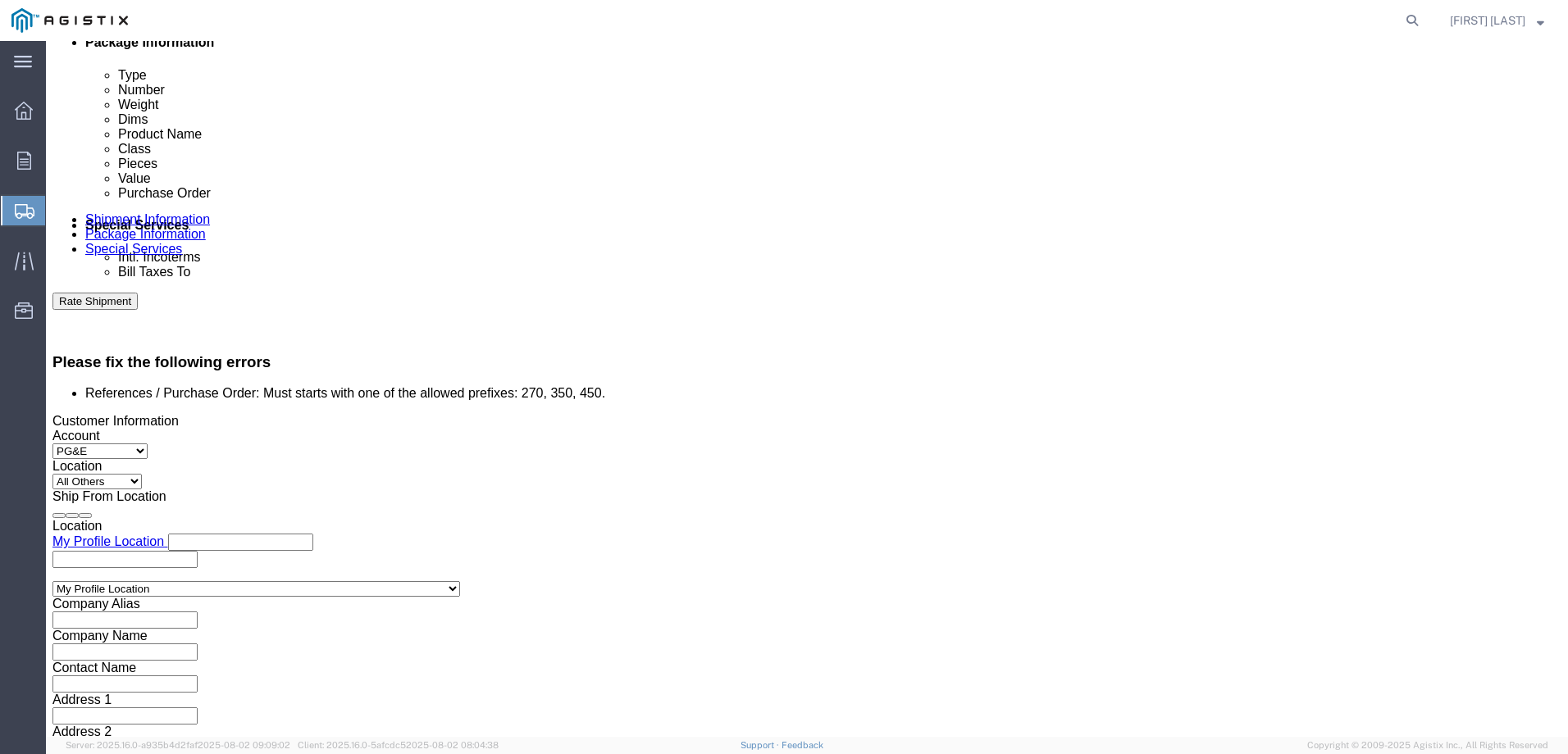 drag, startPoint x: 314, startPoint y: 363, endPoint x: 64, endPoint y: 311, distance: 255.35074 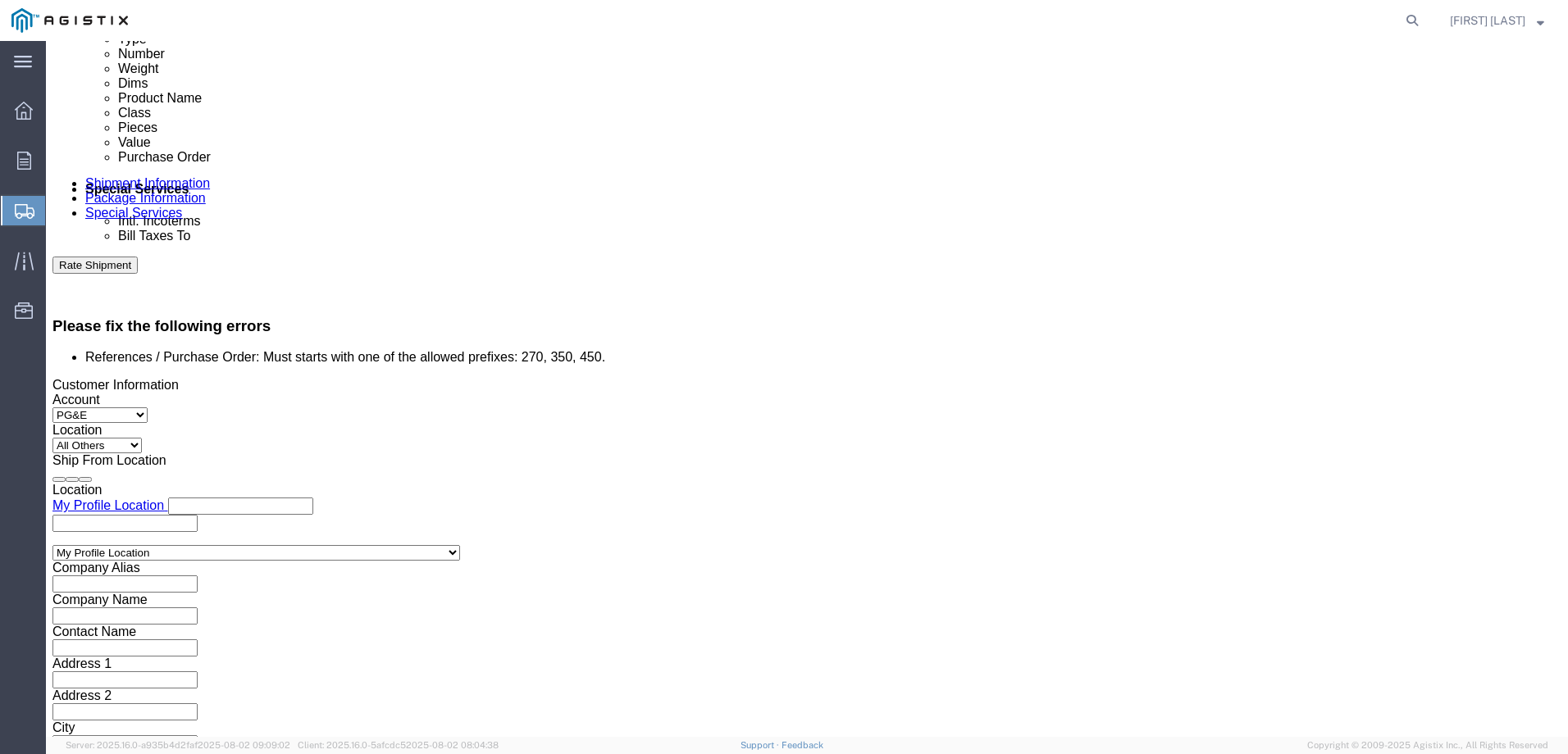 scroll, scrollTop: 915, scrollLeft: 0, axis: vertical 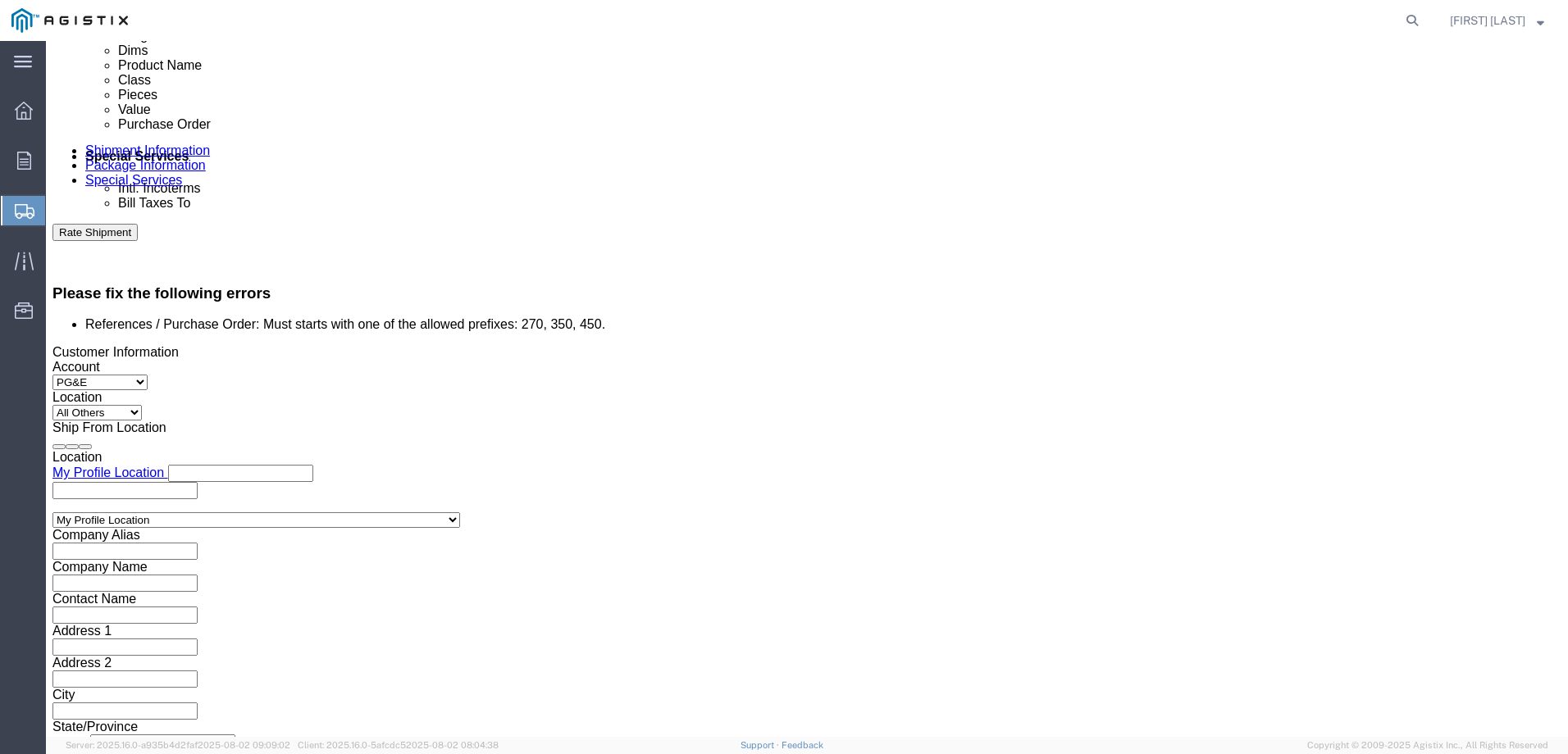 click on "Continue" 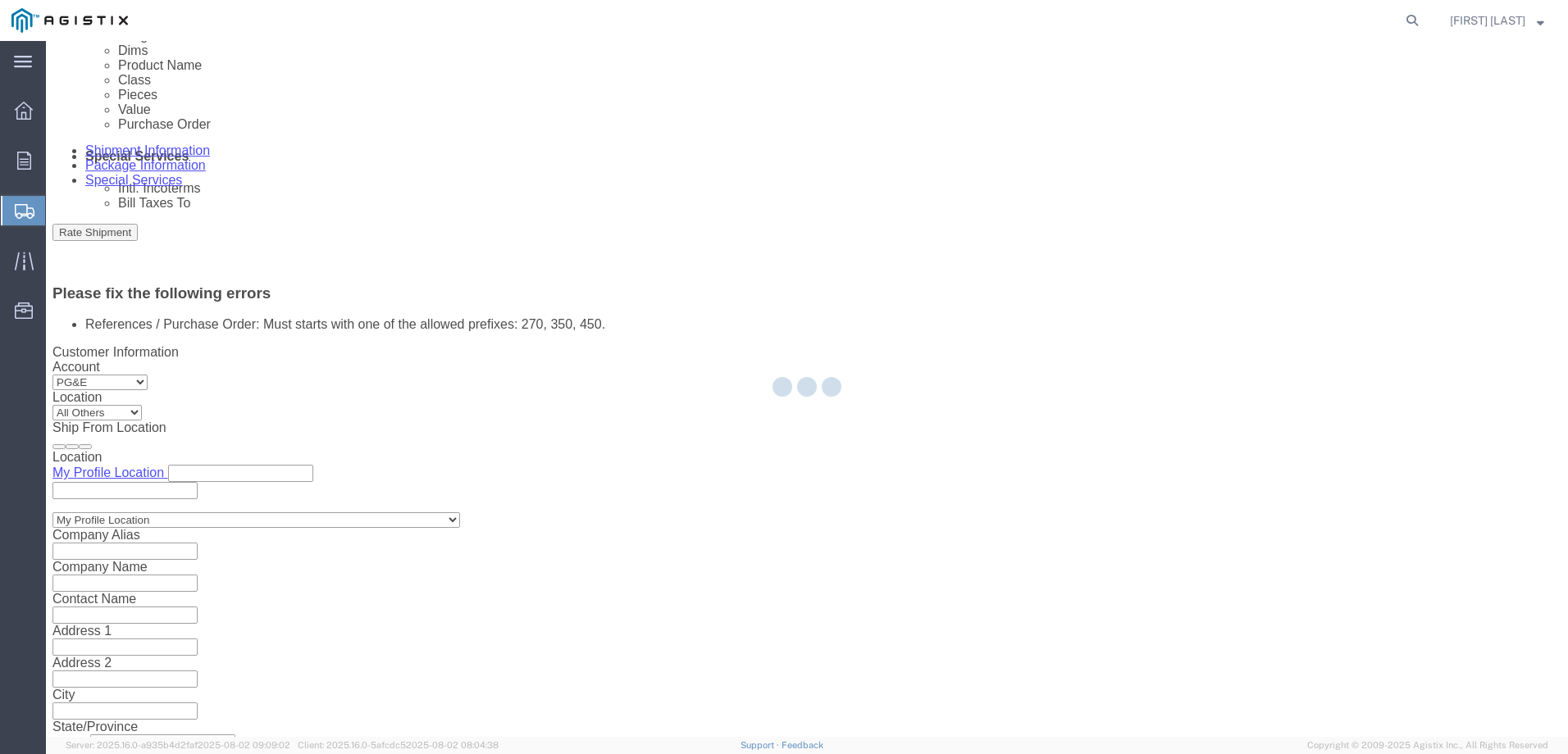 scroll, scrollTop: 108, scrollLeft: 0, axis: vertical 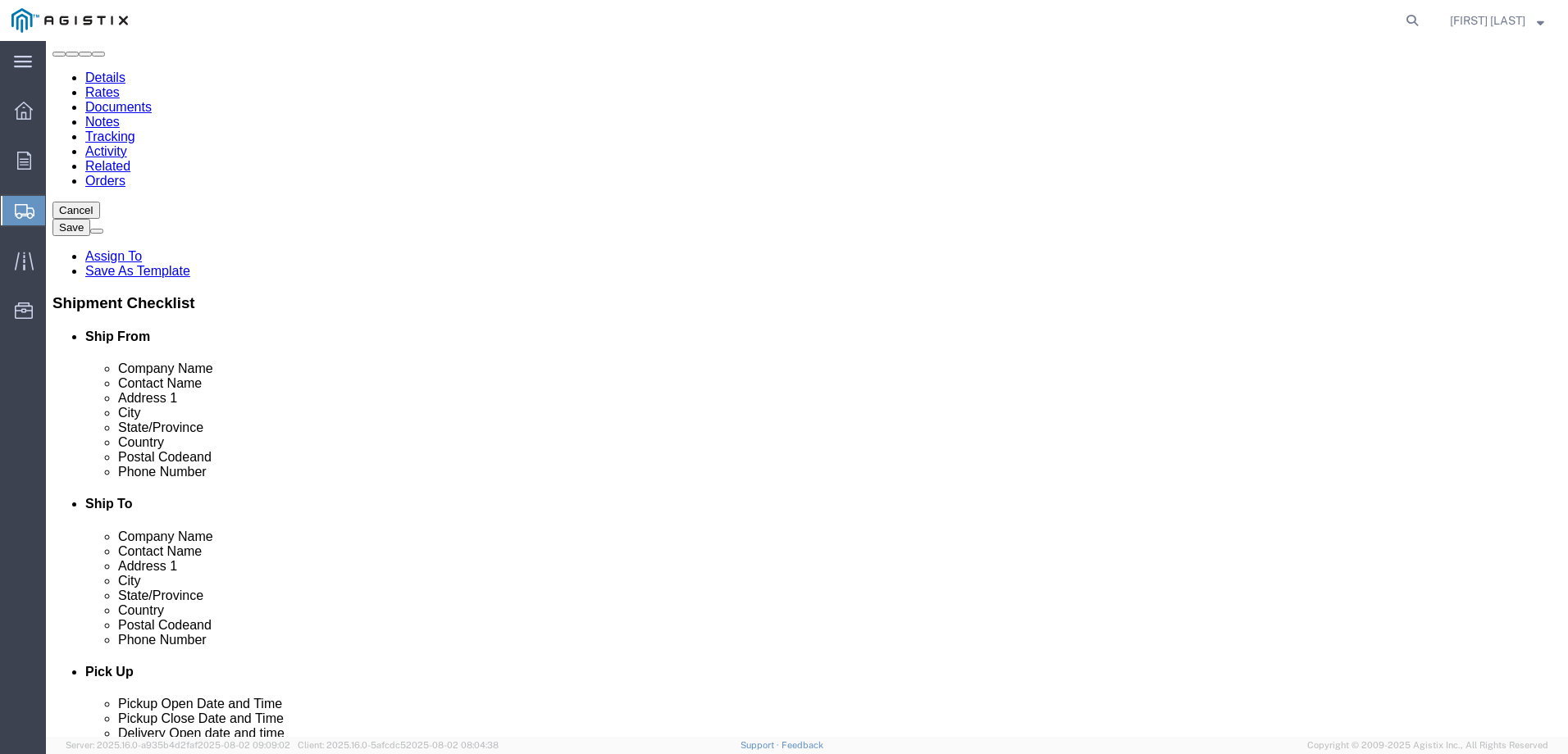click on "Continue" 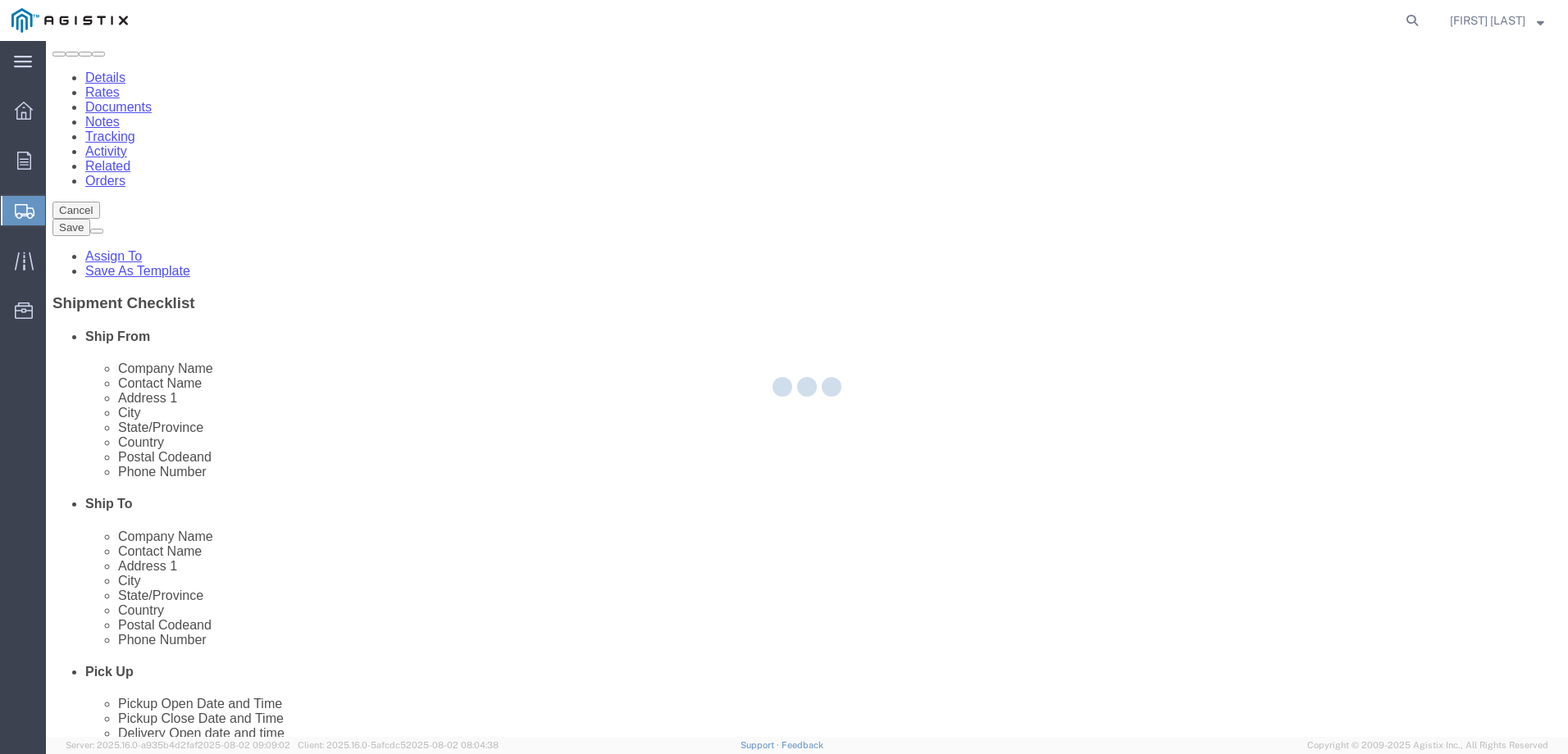 scroll, scrollTop: 0, scrollLeft: 0, axis: both 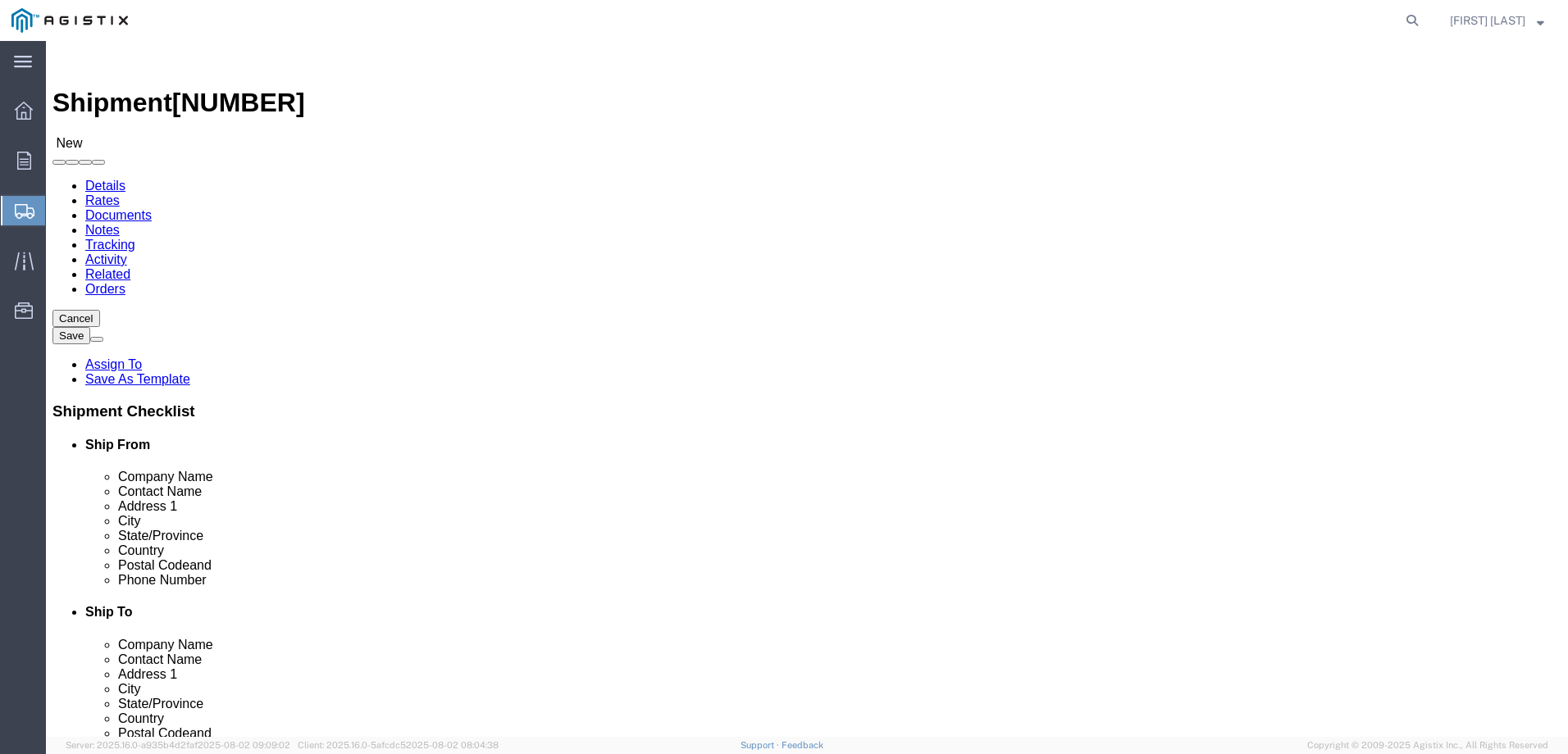click on "Previous" 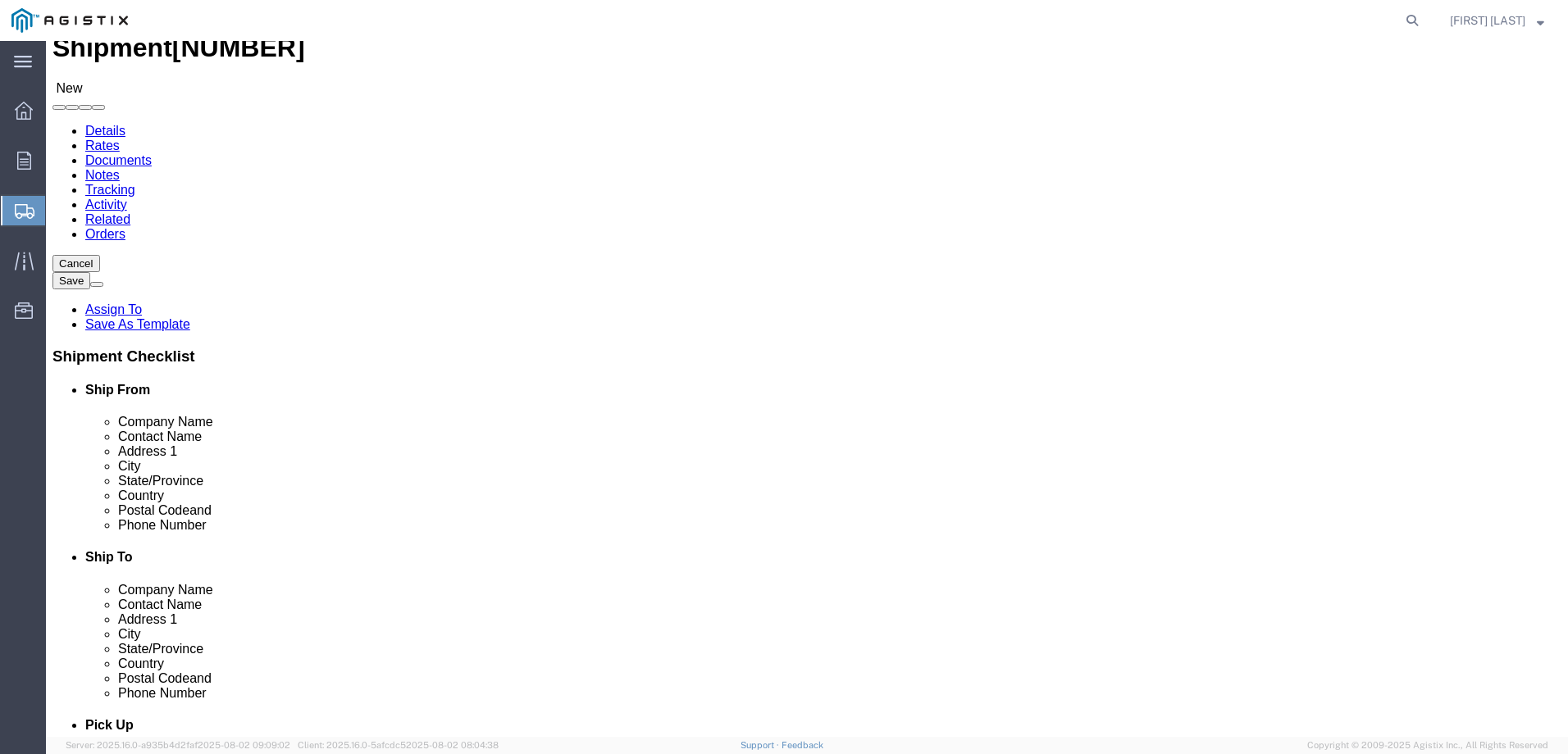 scroll, scrollTop: 108, scrollLeft: 0, axis: vertical 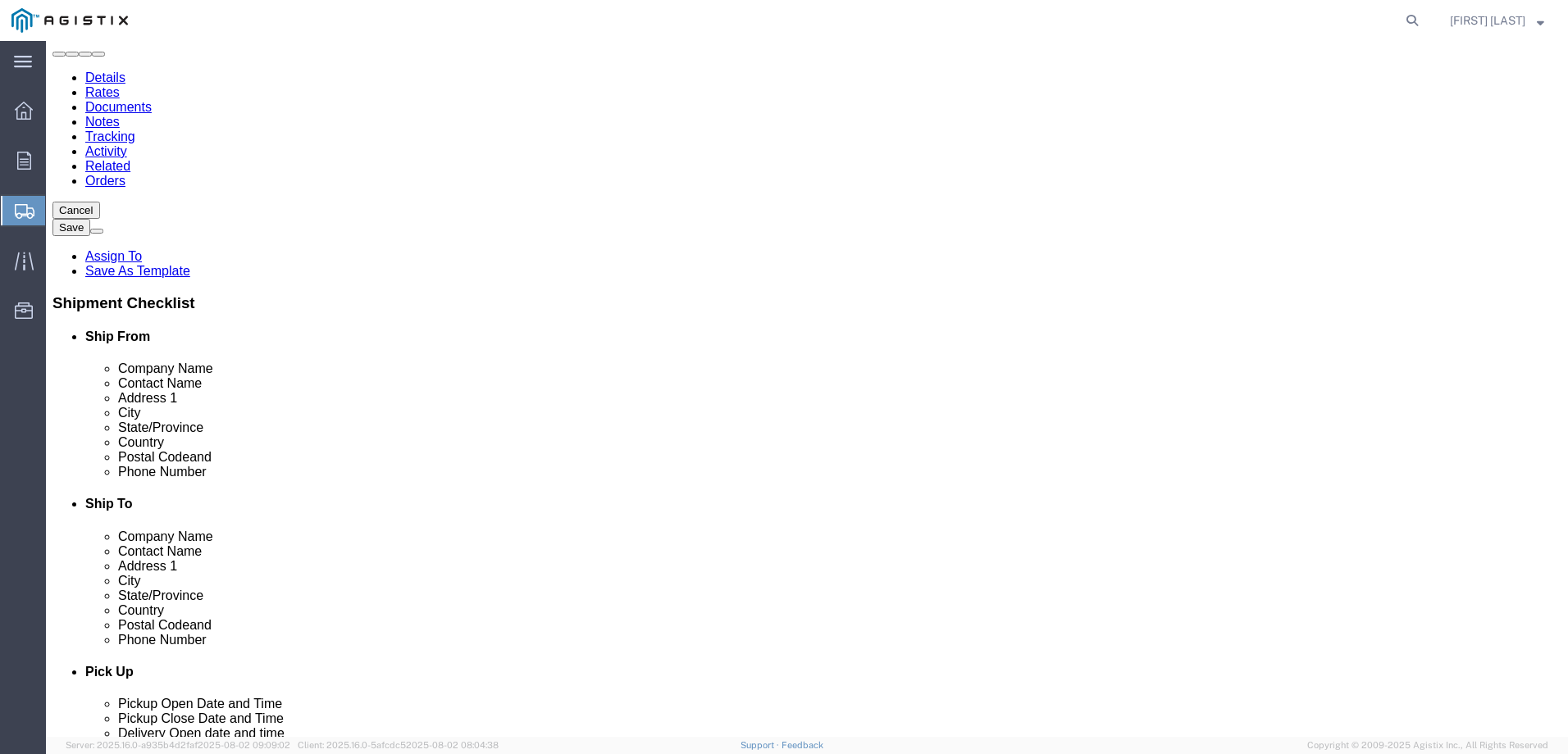 click on "Continue" 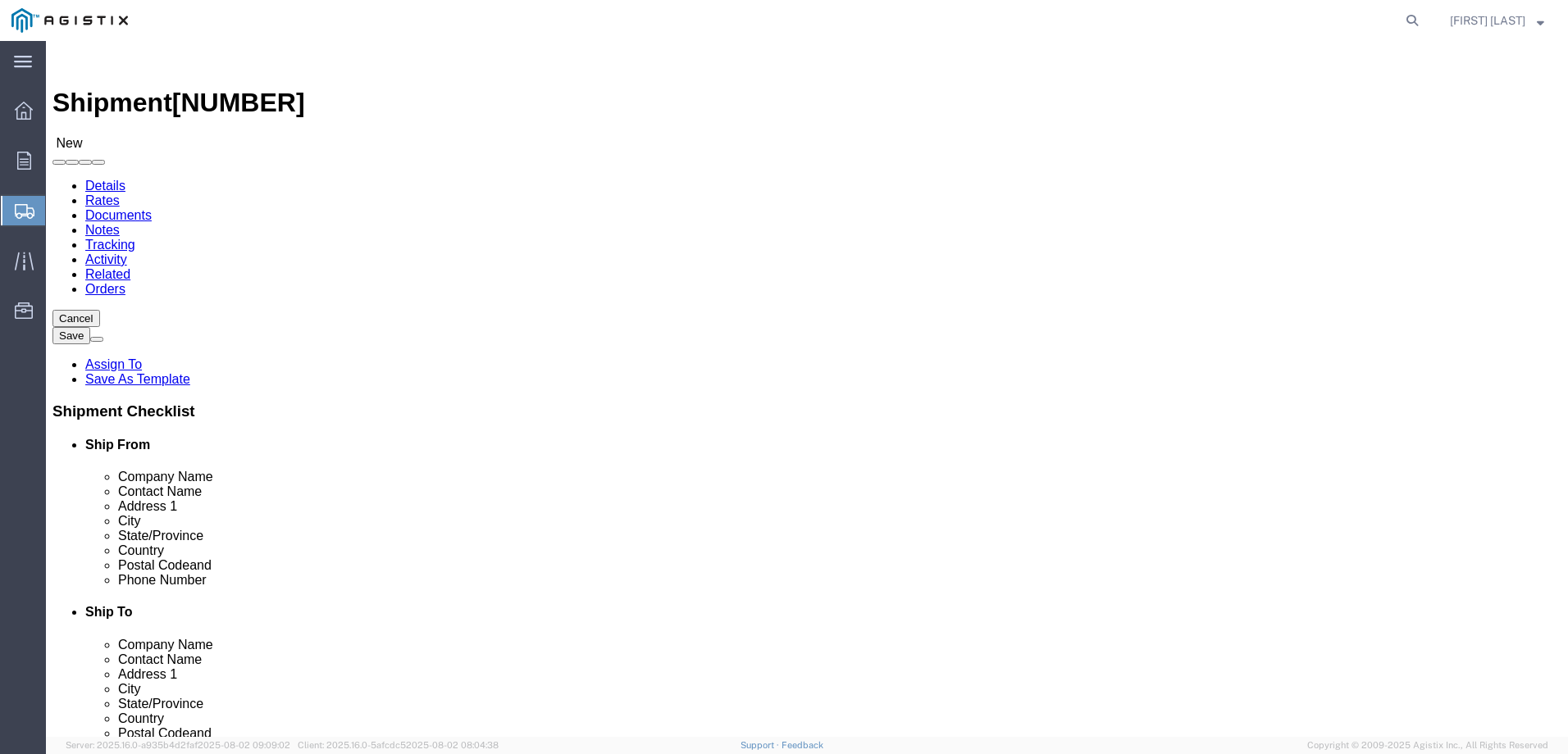 drag, startPoint x: 54, startPoint y: 303, endPoint x: 76, endPoint y: 316, distance: 25.55386 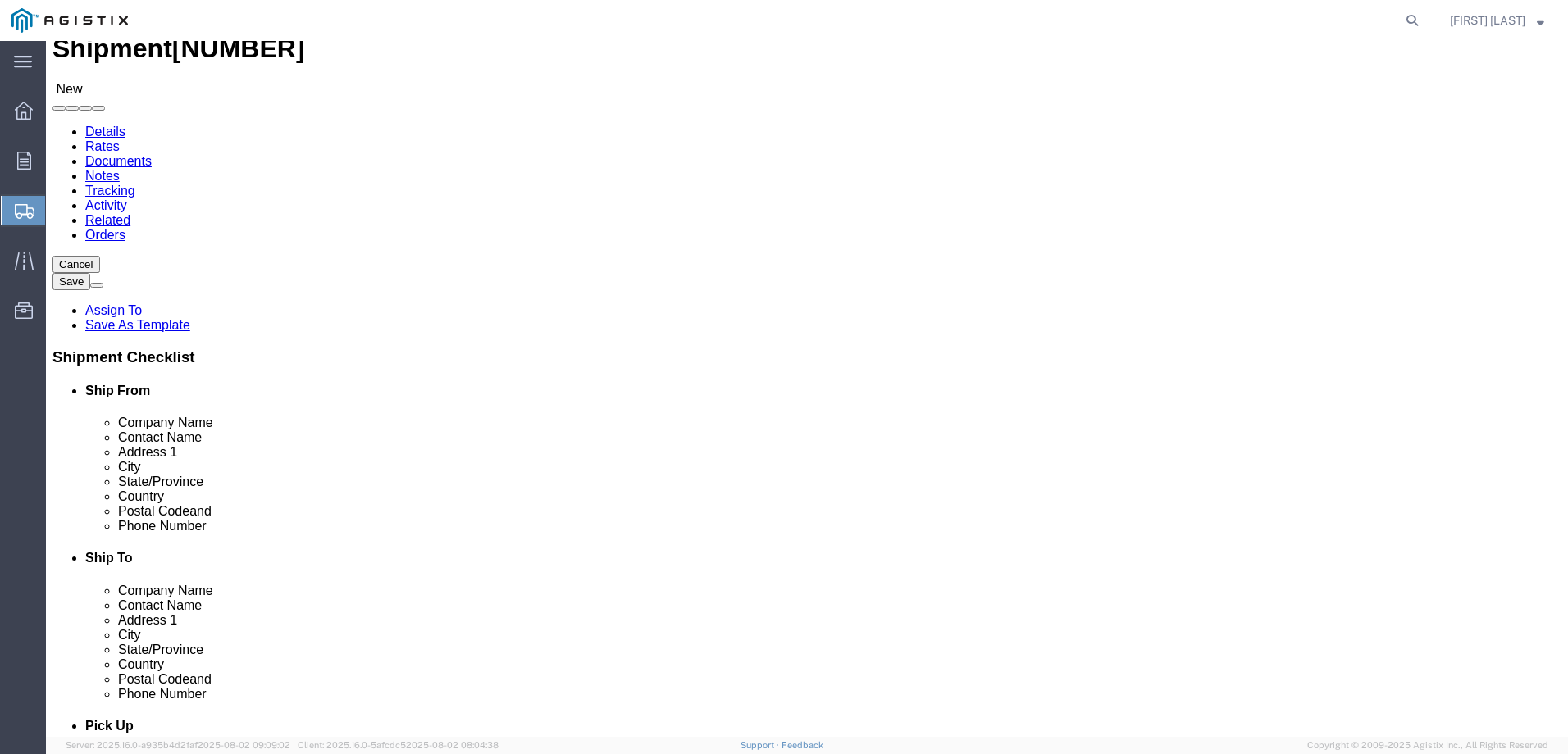 scroll, scrollTop: 108, scrollLeft: 0, axis: vertical 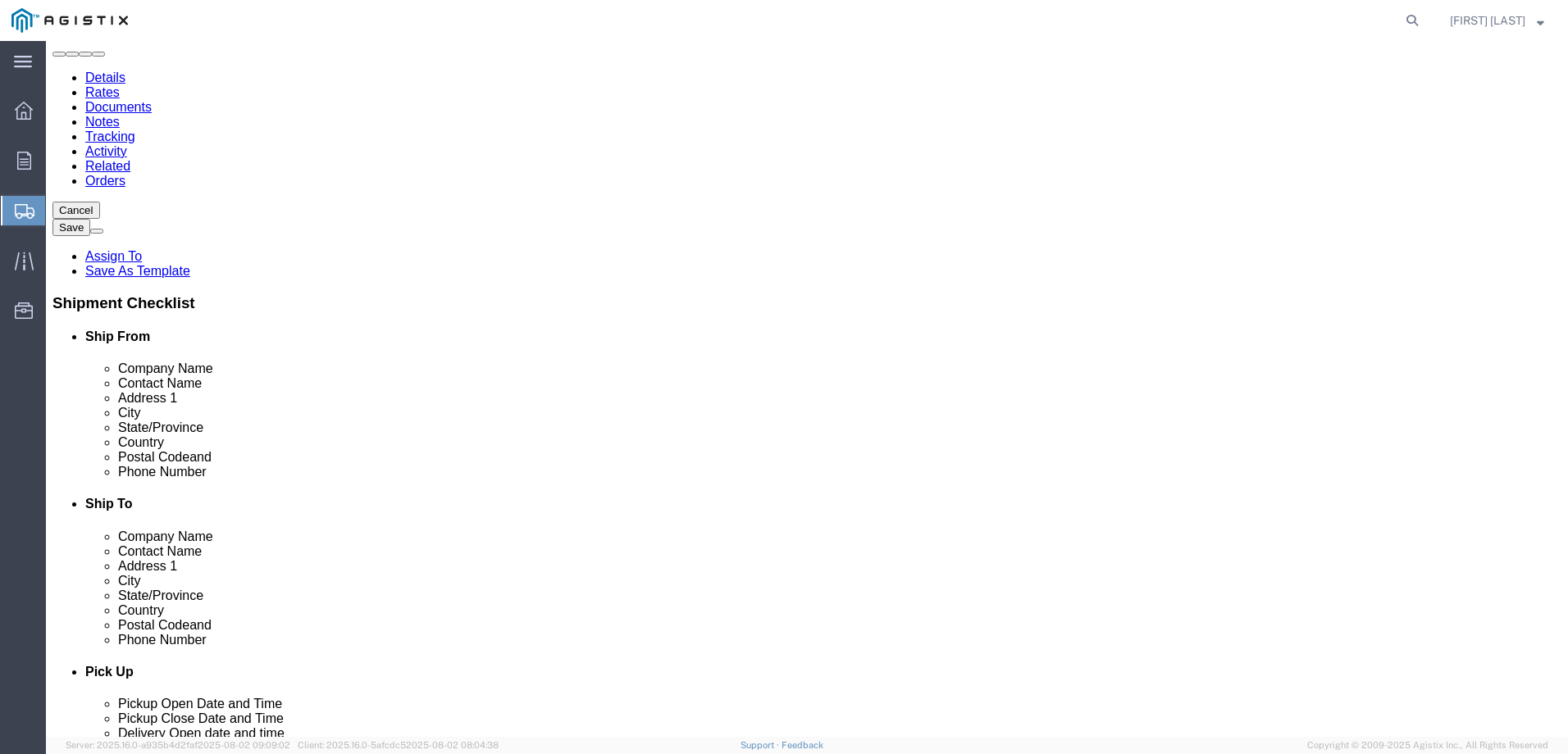 click on "Previous" 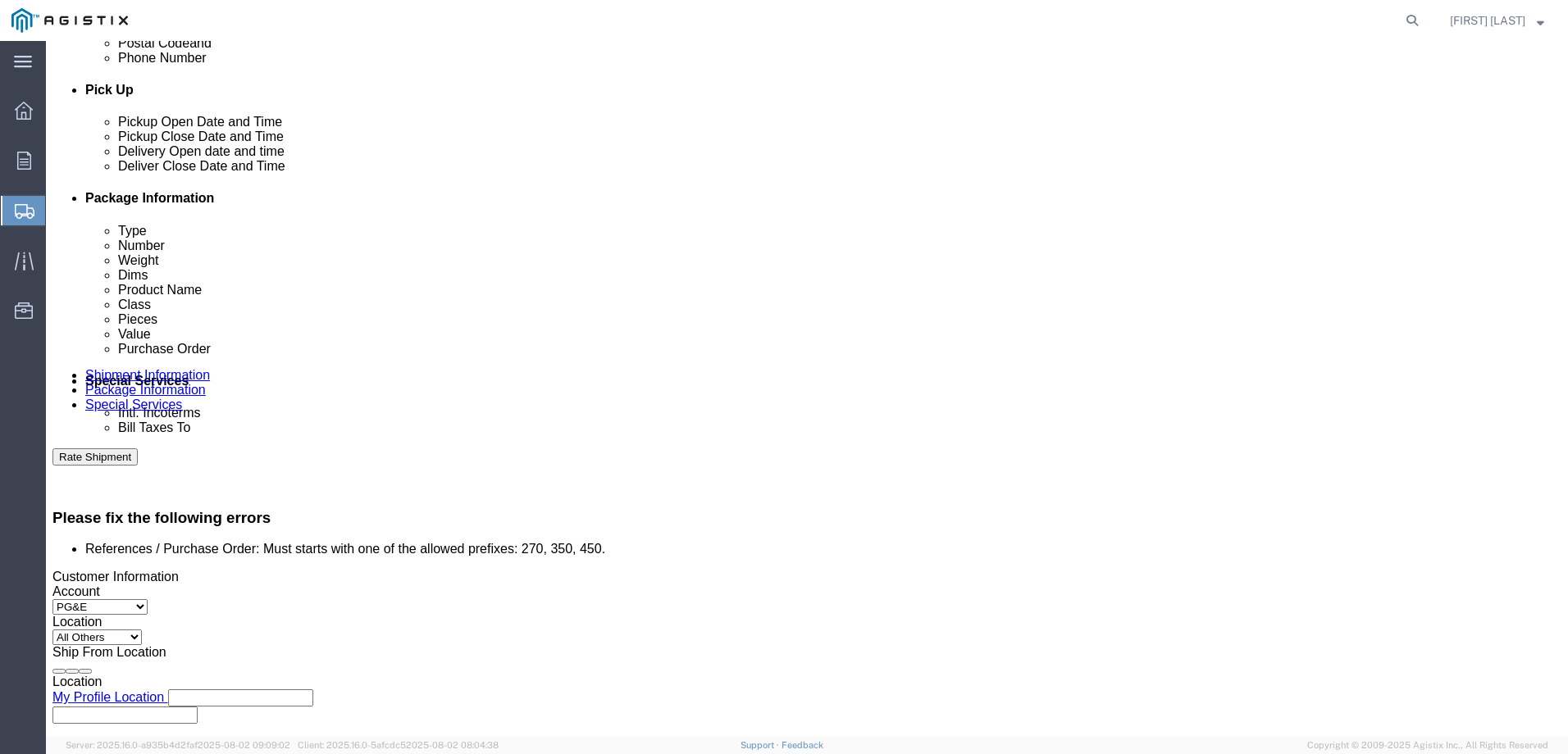 scroll, scrollTop: 846, scrollLeft: 0, axis: vertical 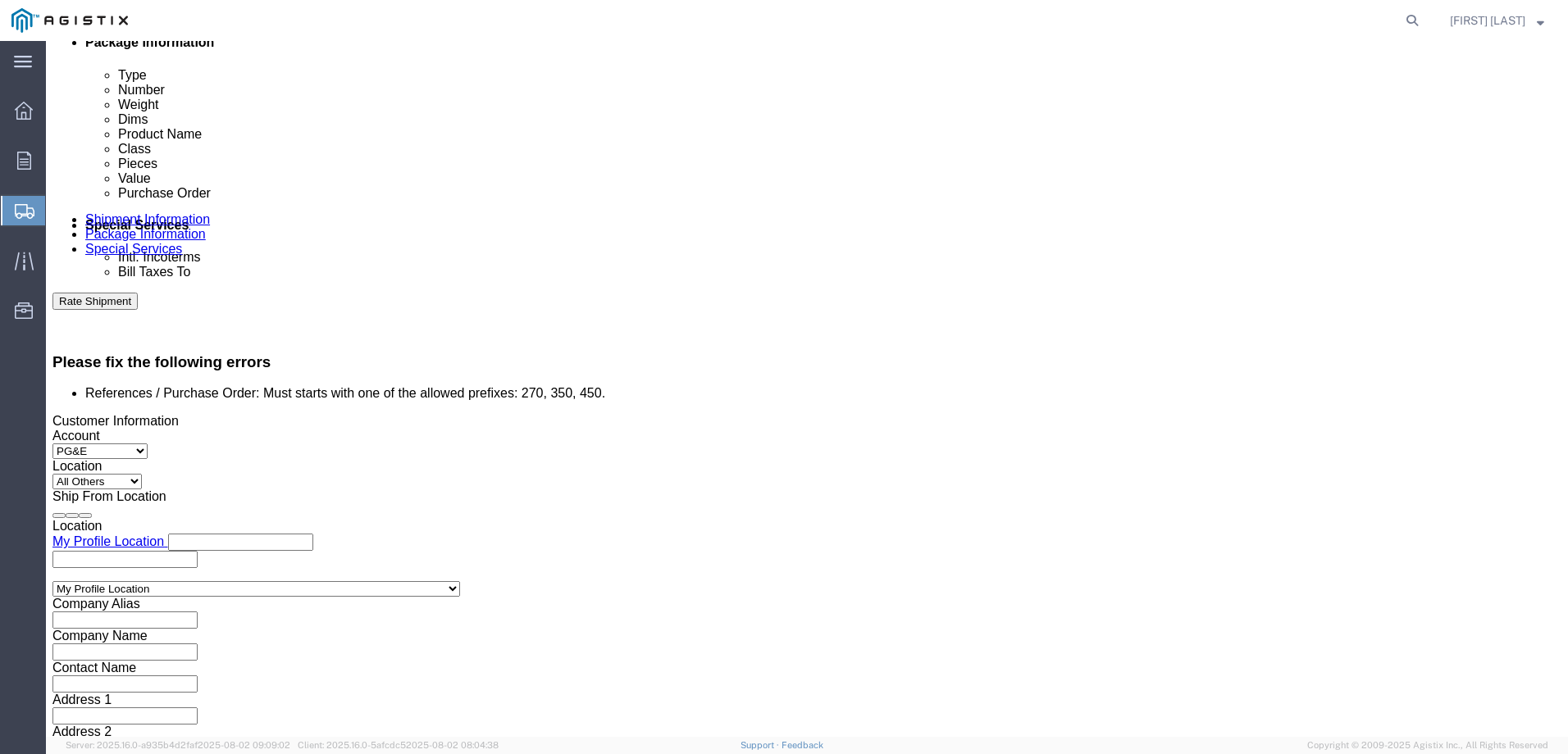 click on "[NUMBER]" 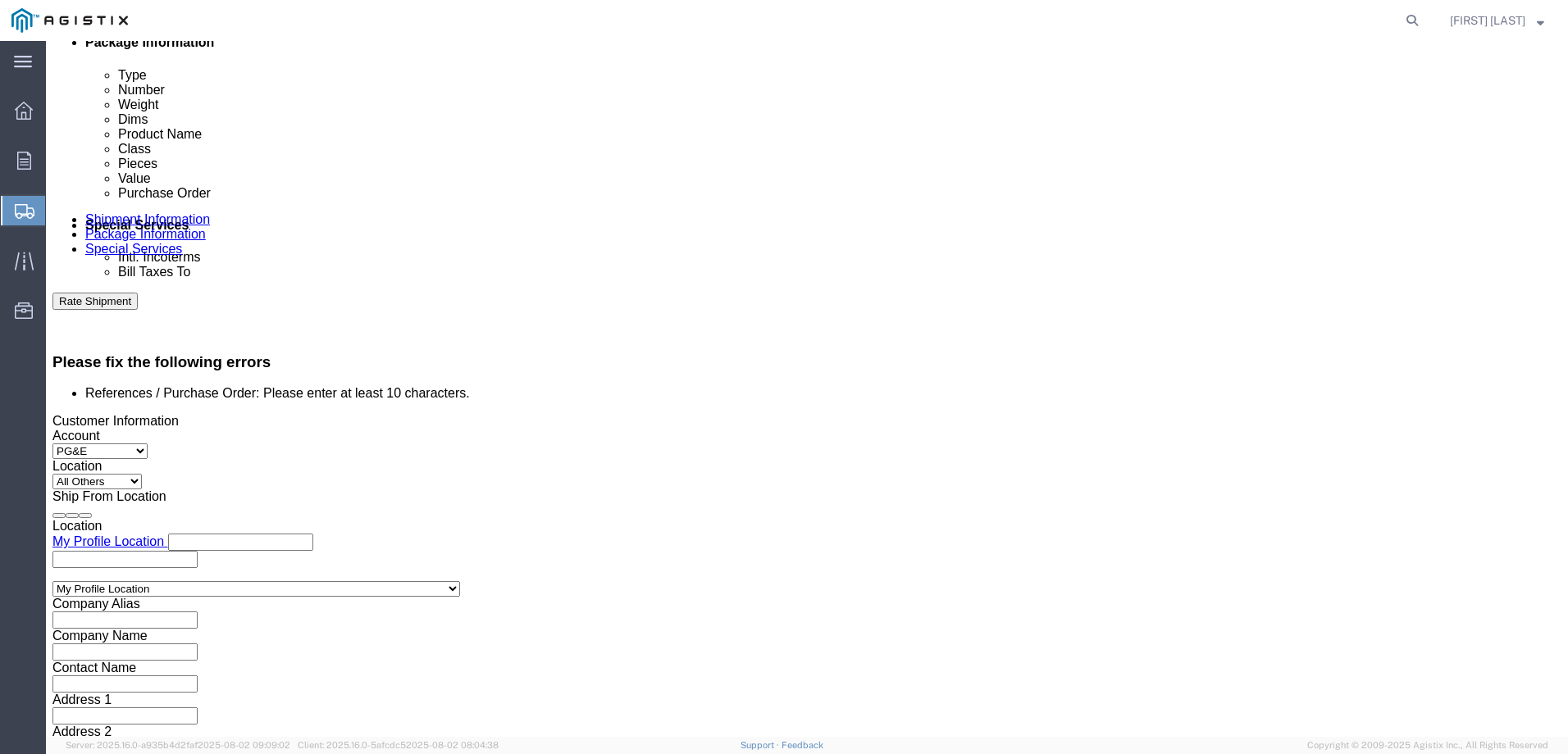 click on "[NUMBER]" 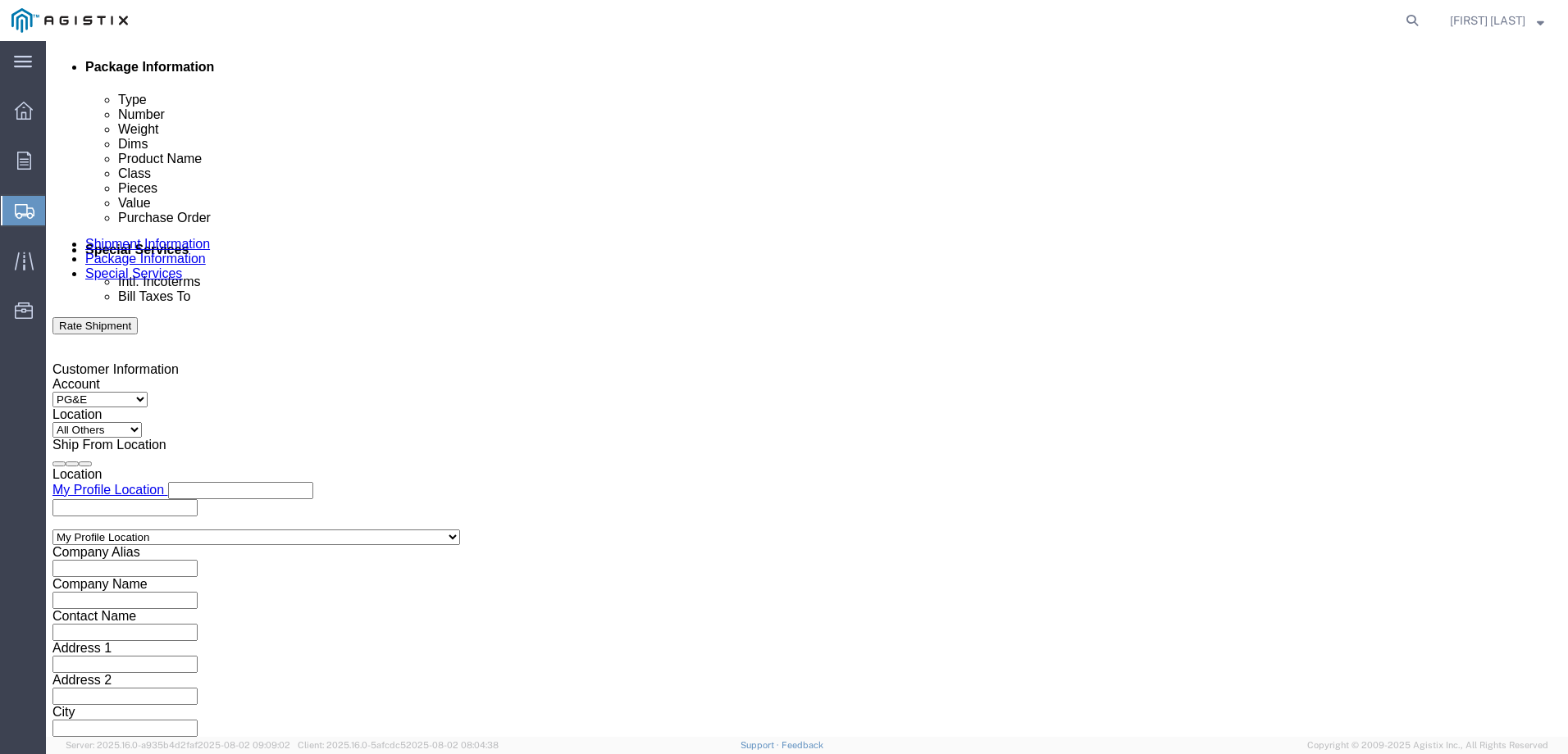 scroll, scrollTop: 846, scrollLeft: 0, axis: vertical 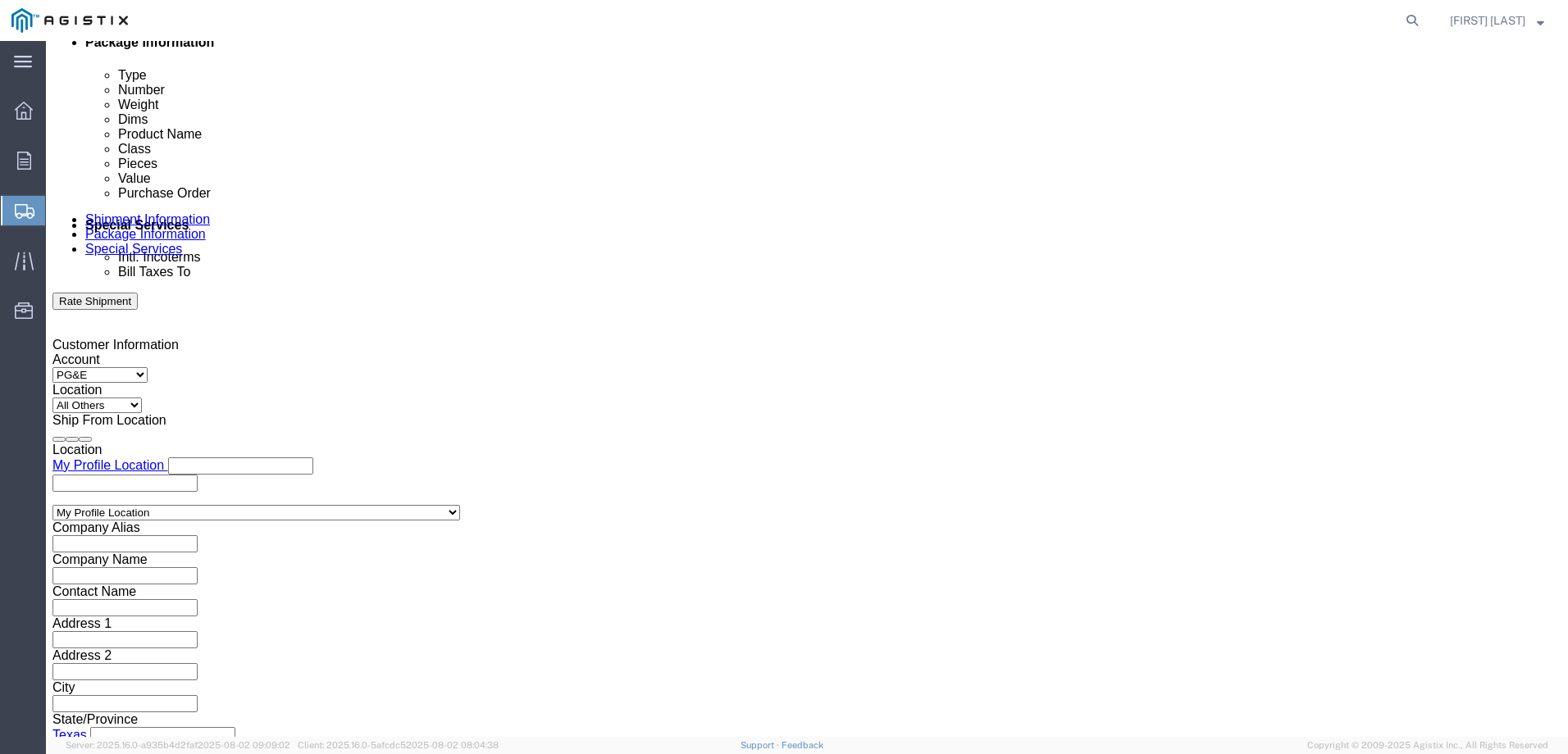 type on "[NUMBER]" 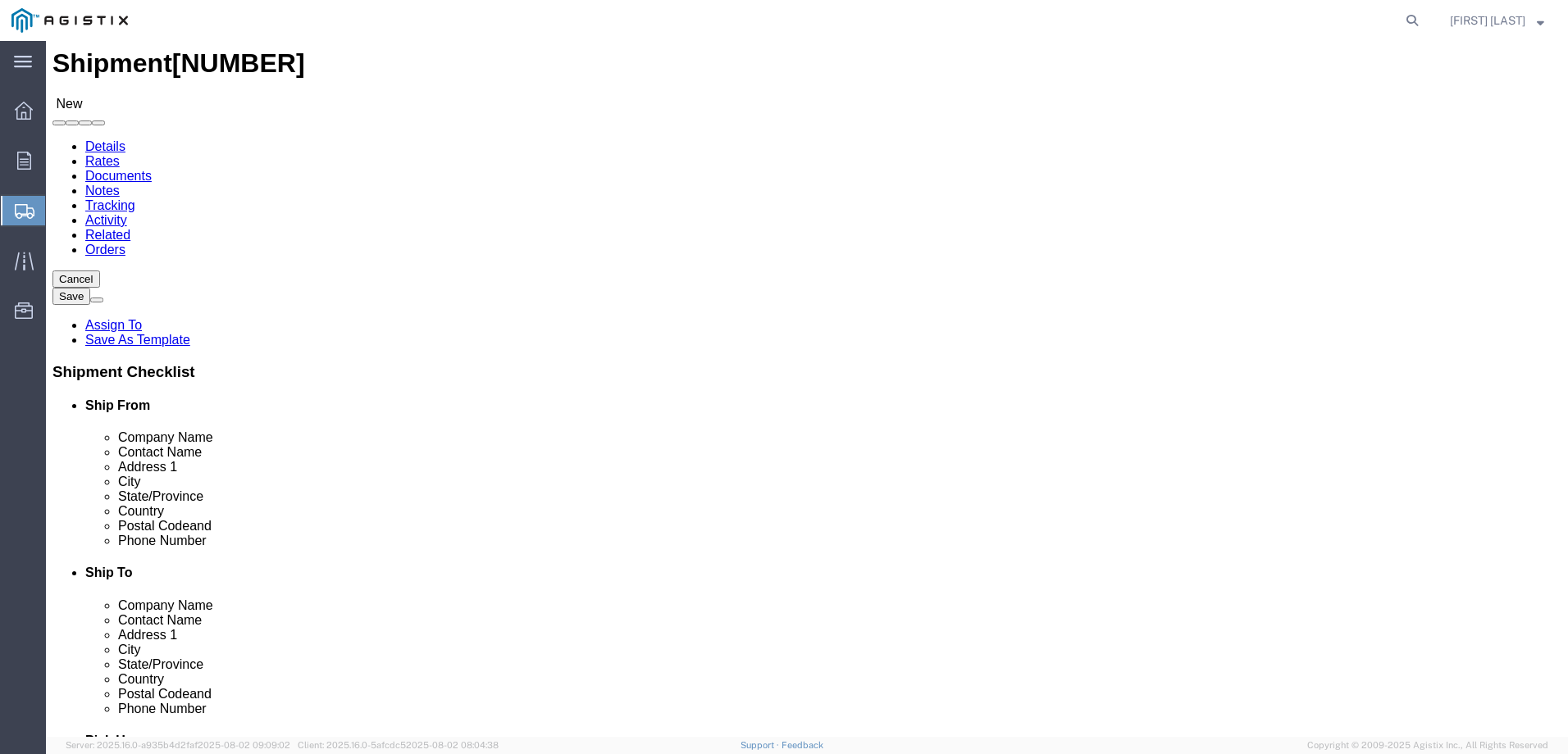 click on "Continue" 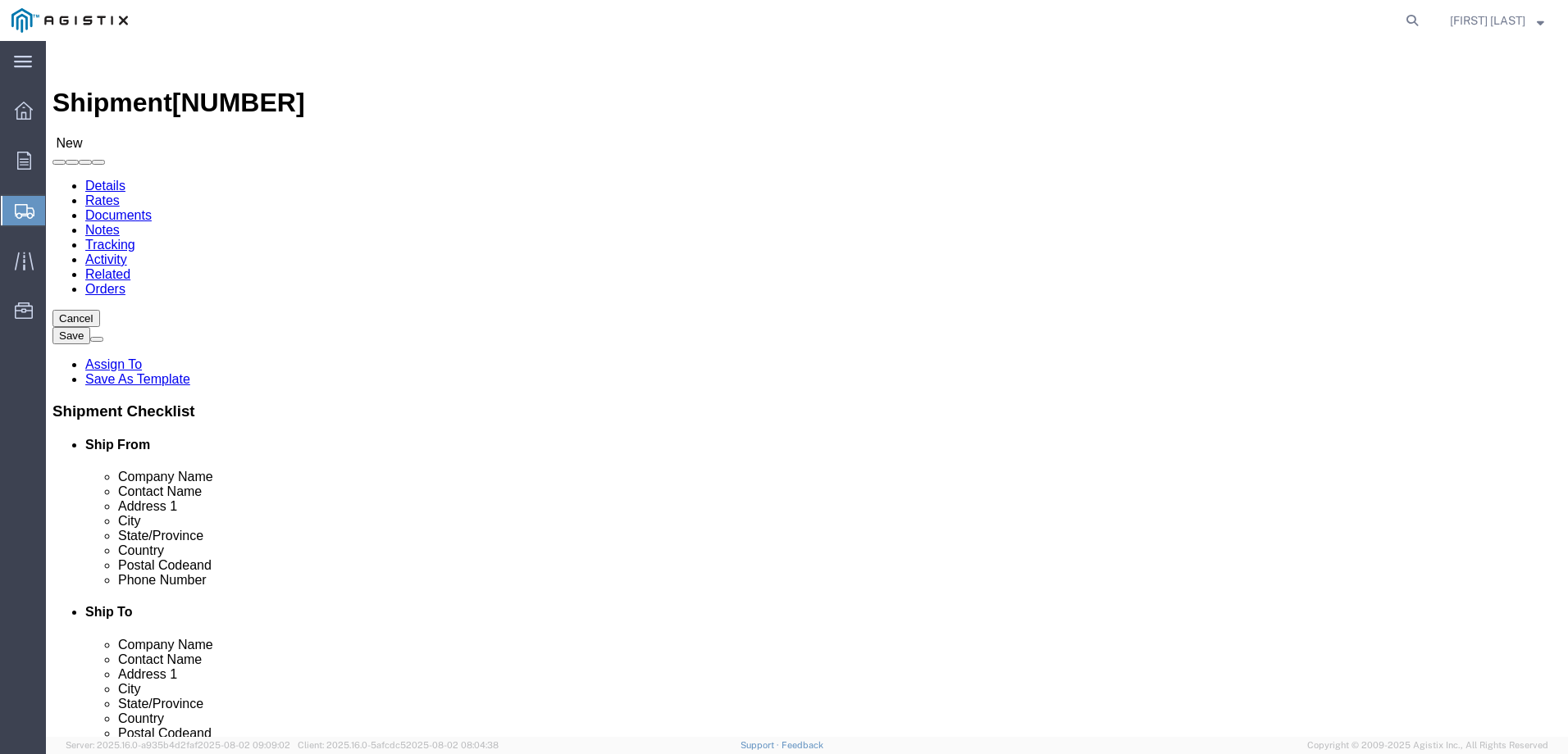 click on "Rate Shipment" 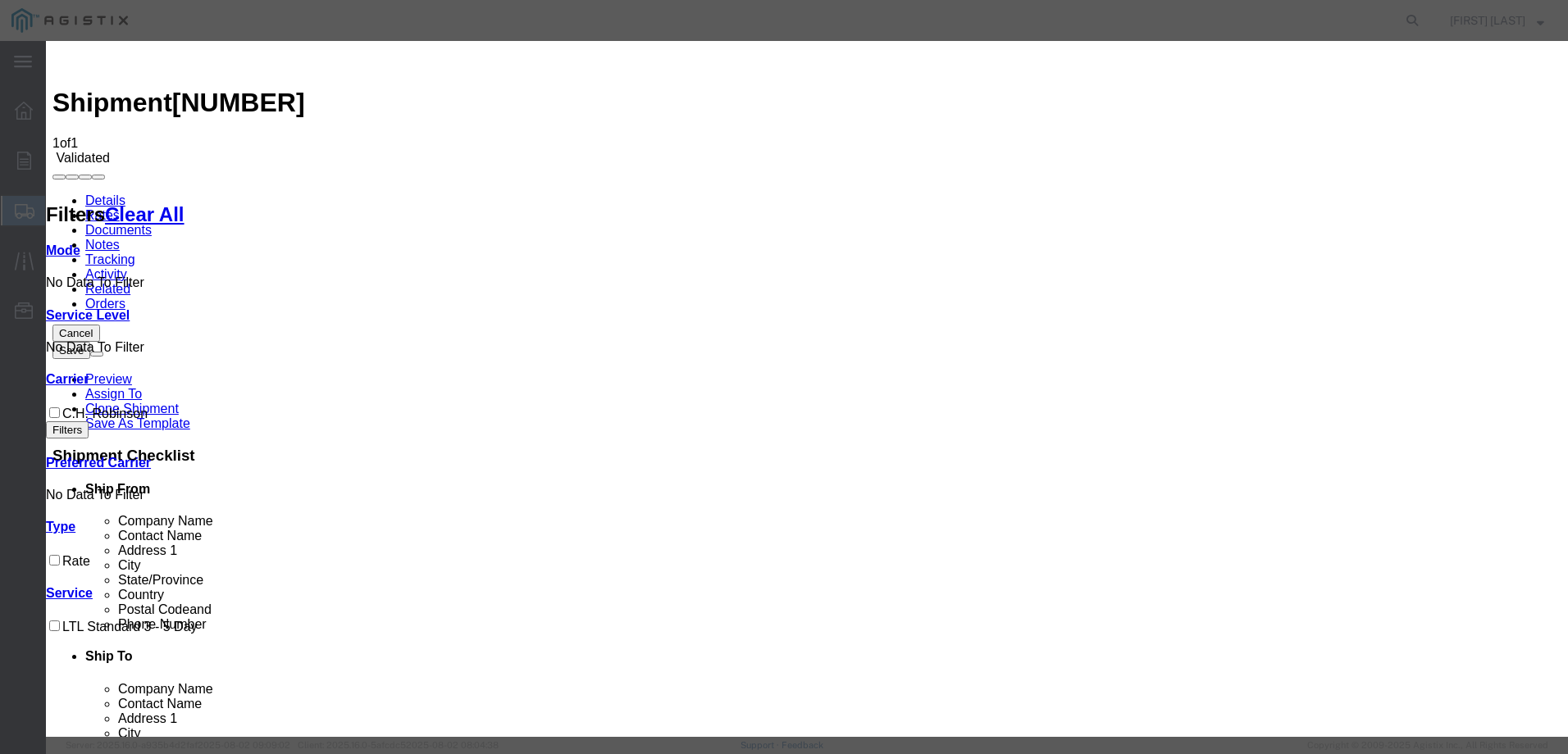 drag, startPoint x: 588, startPoint y: 216, endPoint x: 599, endPoint y: 213, distance: 11.401754 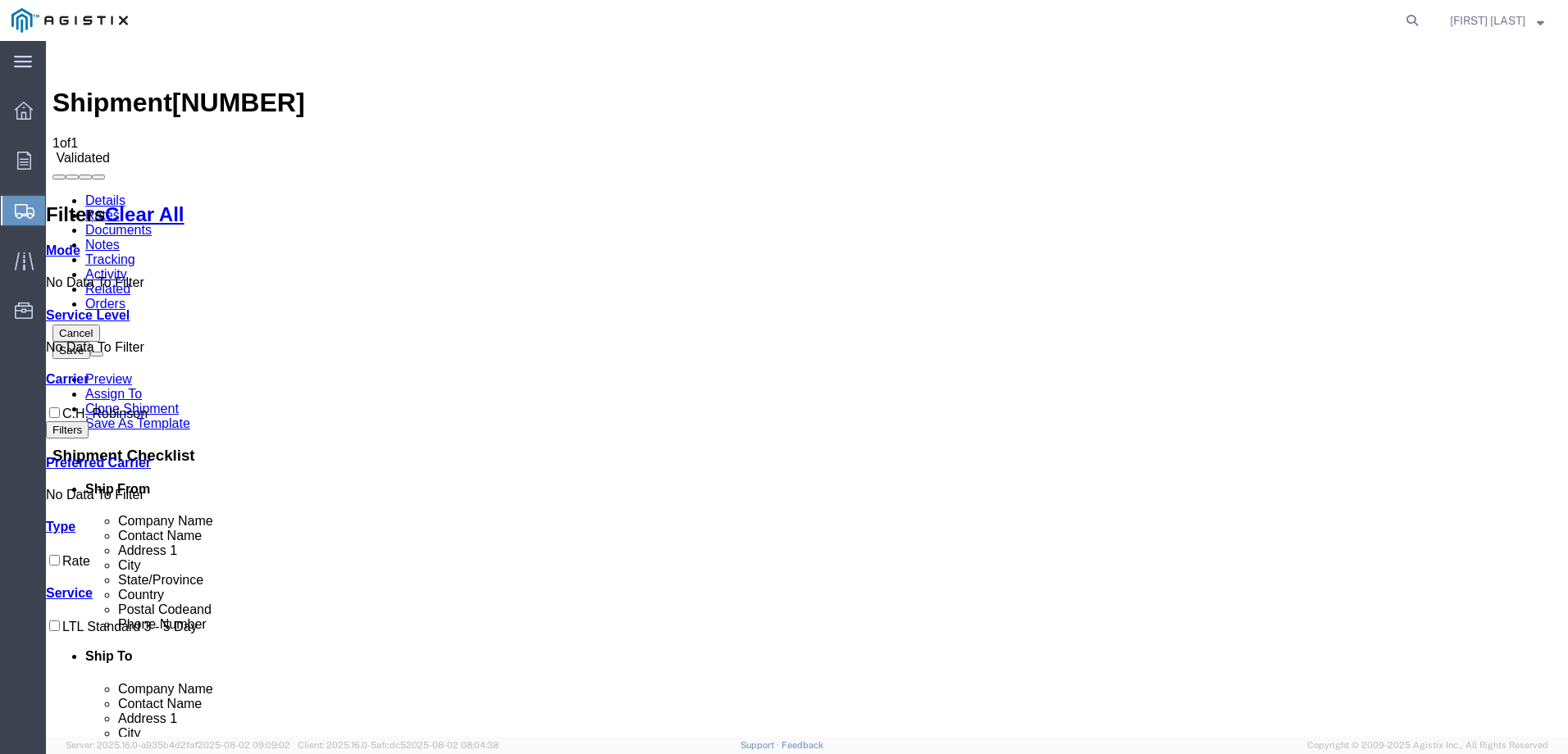 click on "Book" at bounding box center (978, 1528) 